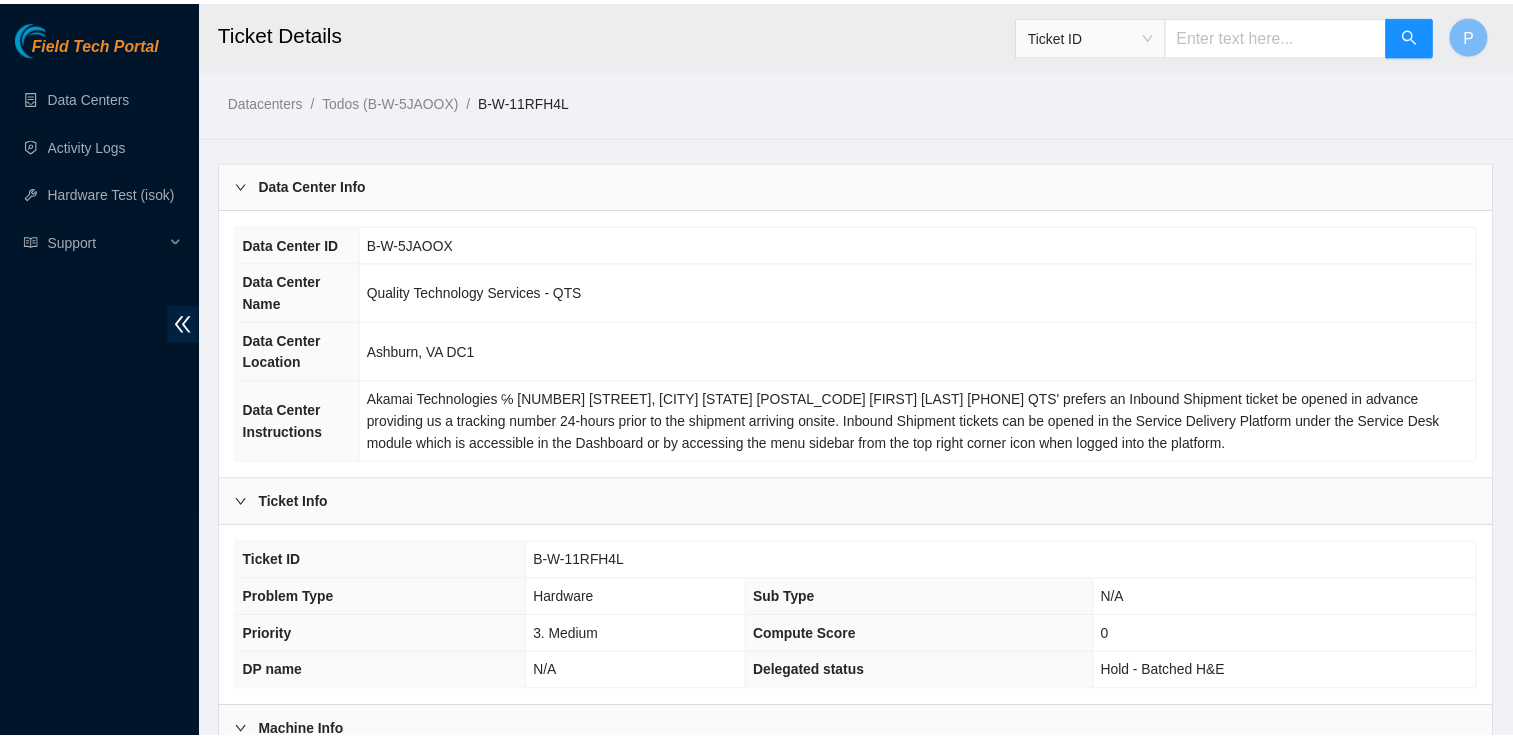 scroll, scrollTop: 0, scrollLeft: 0, axis: both 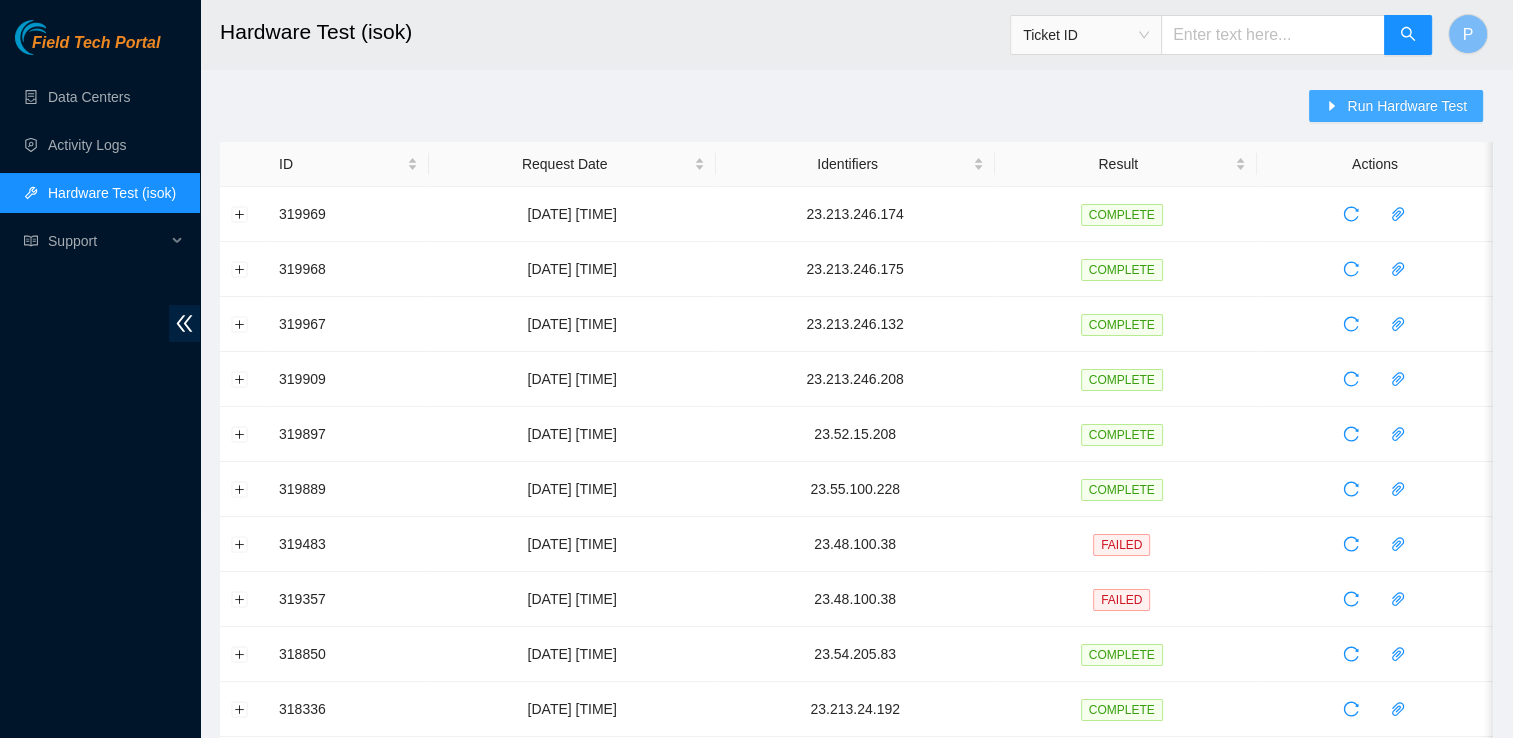click on "Run Hardware Test" at bounding box center [1407, 106] 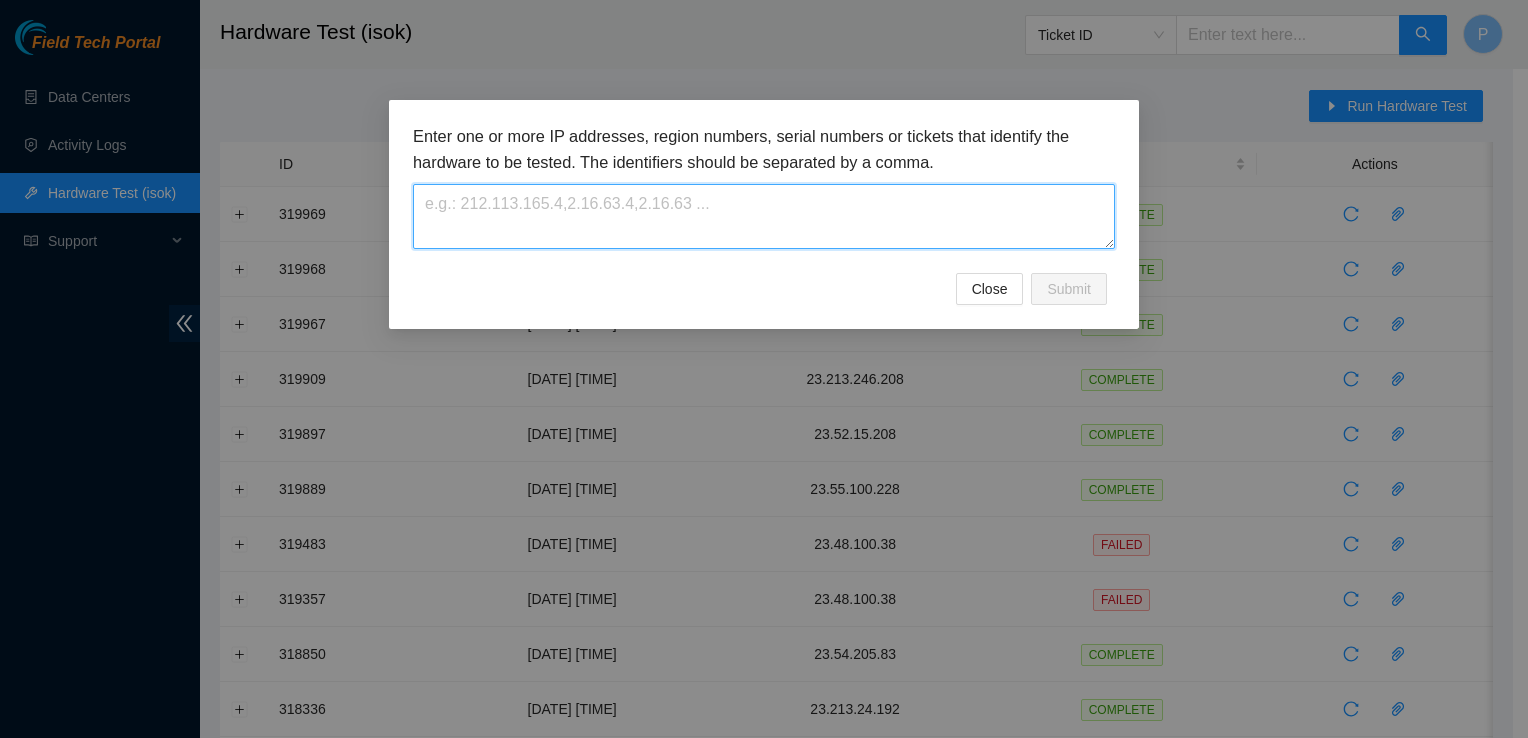 click at bounding box center [764, 216] 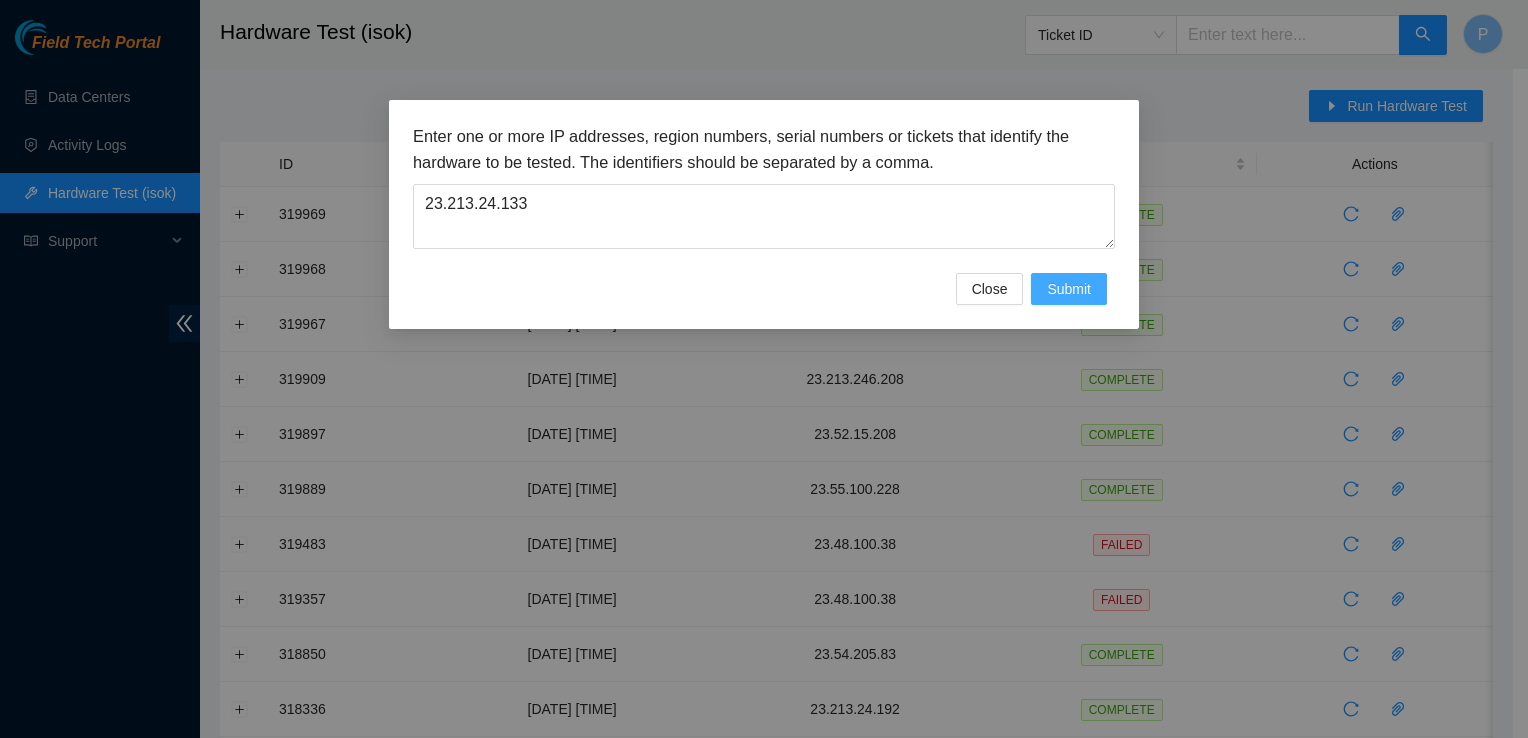 click on "Submit" at bounding box center [1069, 289] 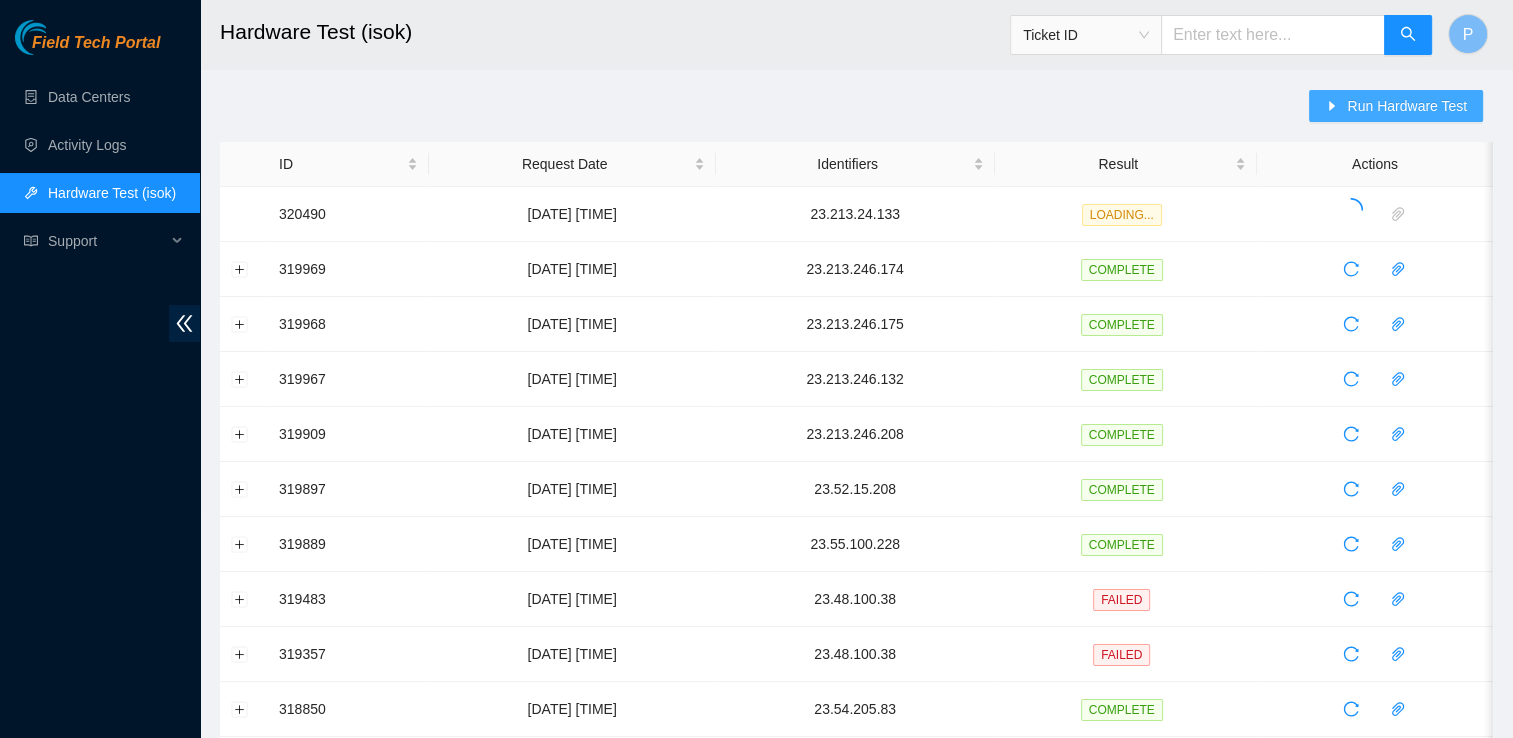 click on "Run Hardware Test" at bounding box center [1407, 106] 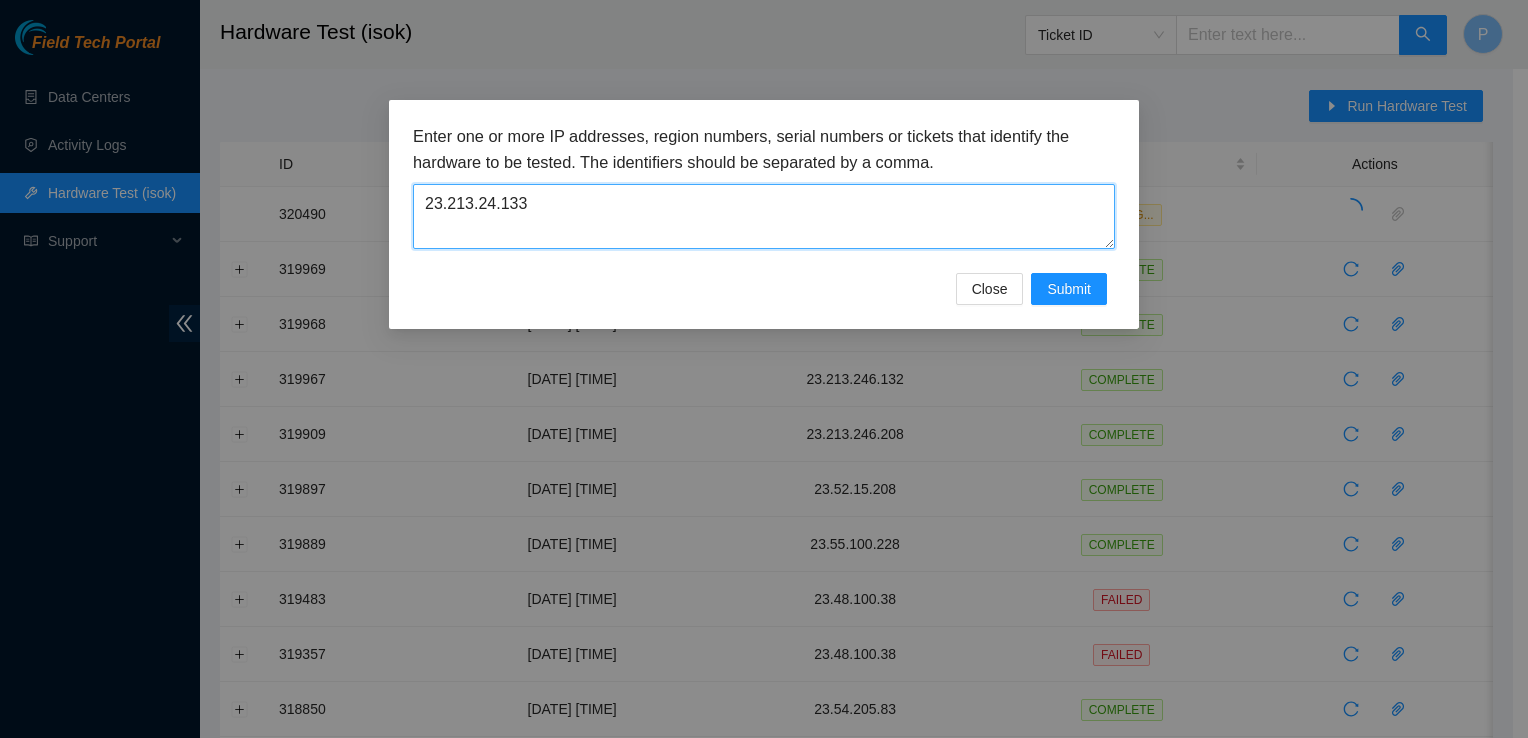 click on "23.213.24.133" at bounding box center (764, 216) 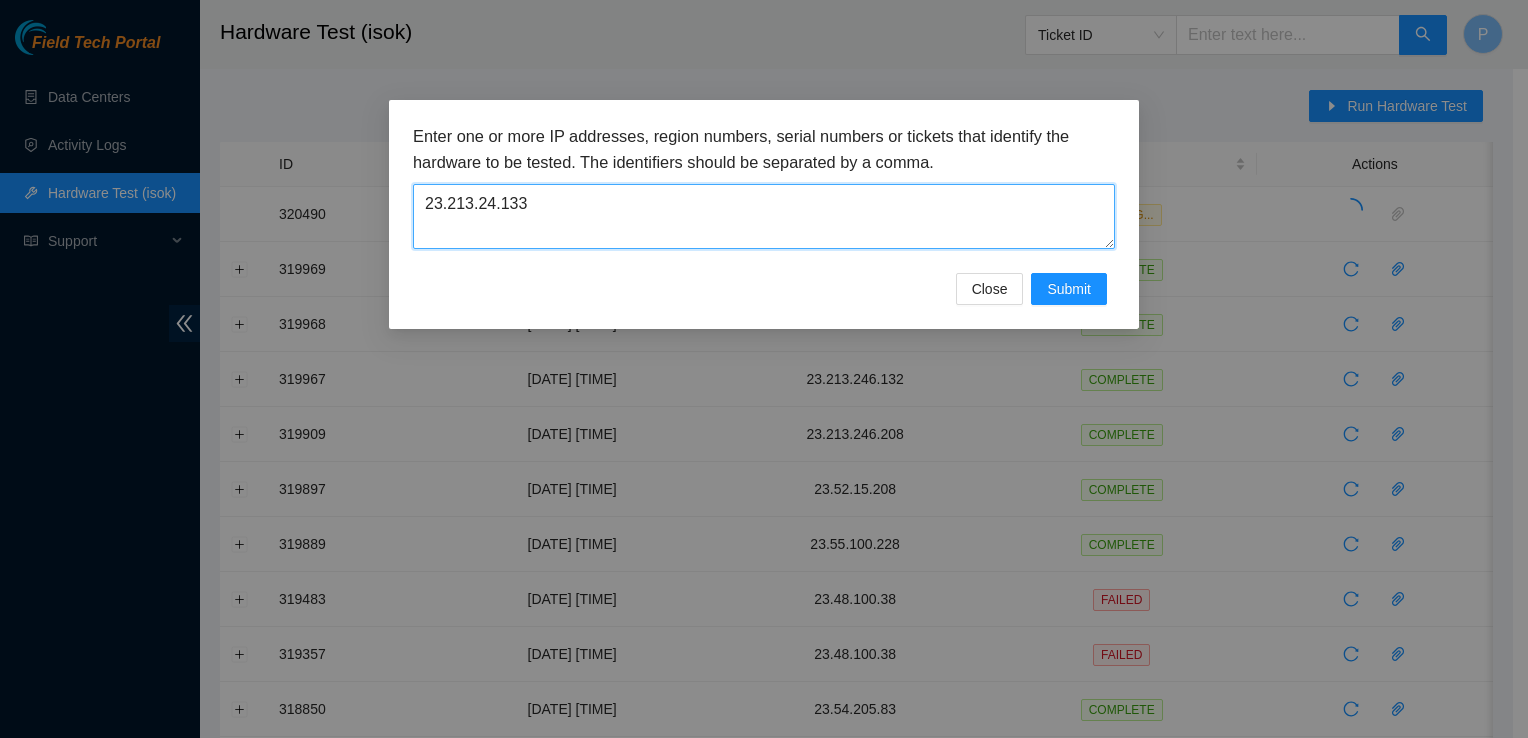 click on "23.213.24.133" at bounding box center [764, 216] 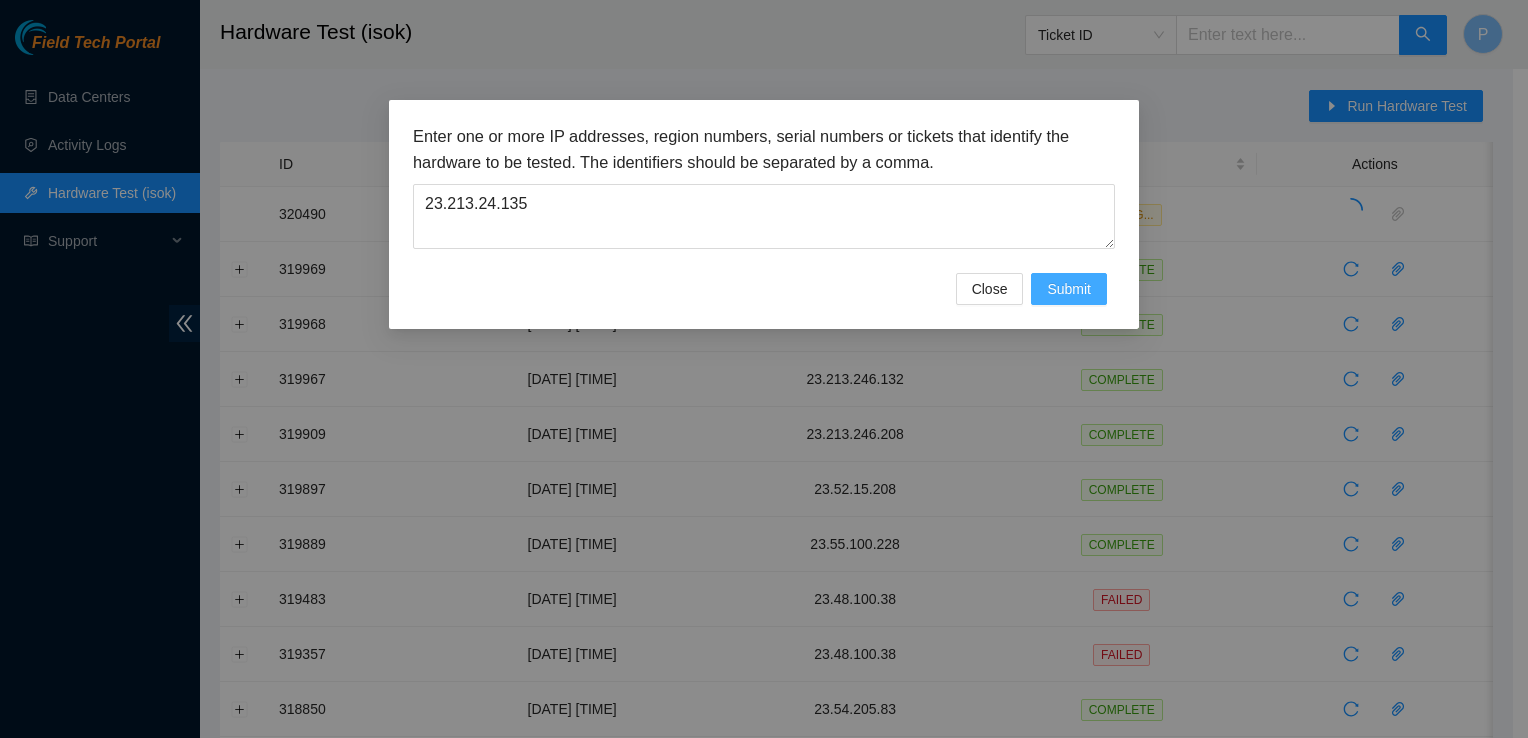 click on "Submit" at bounding box center (1069, 289) 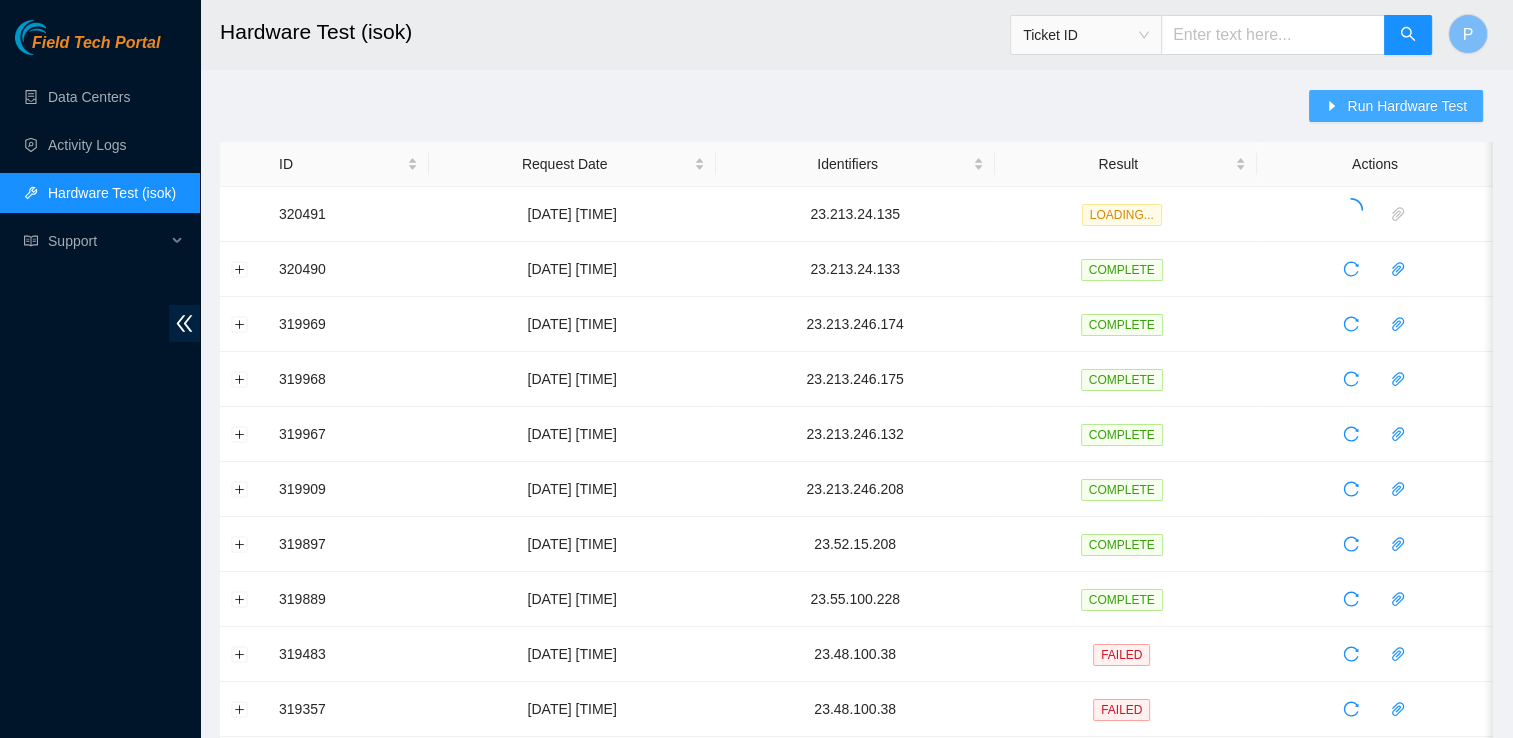 click on "Run Hardware Test" at bounding box center [1407, 106] 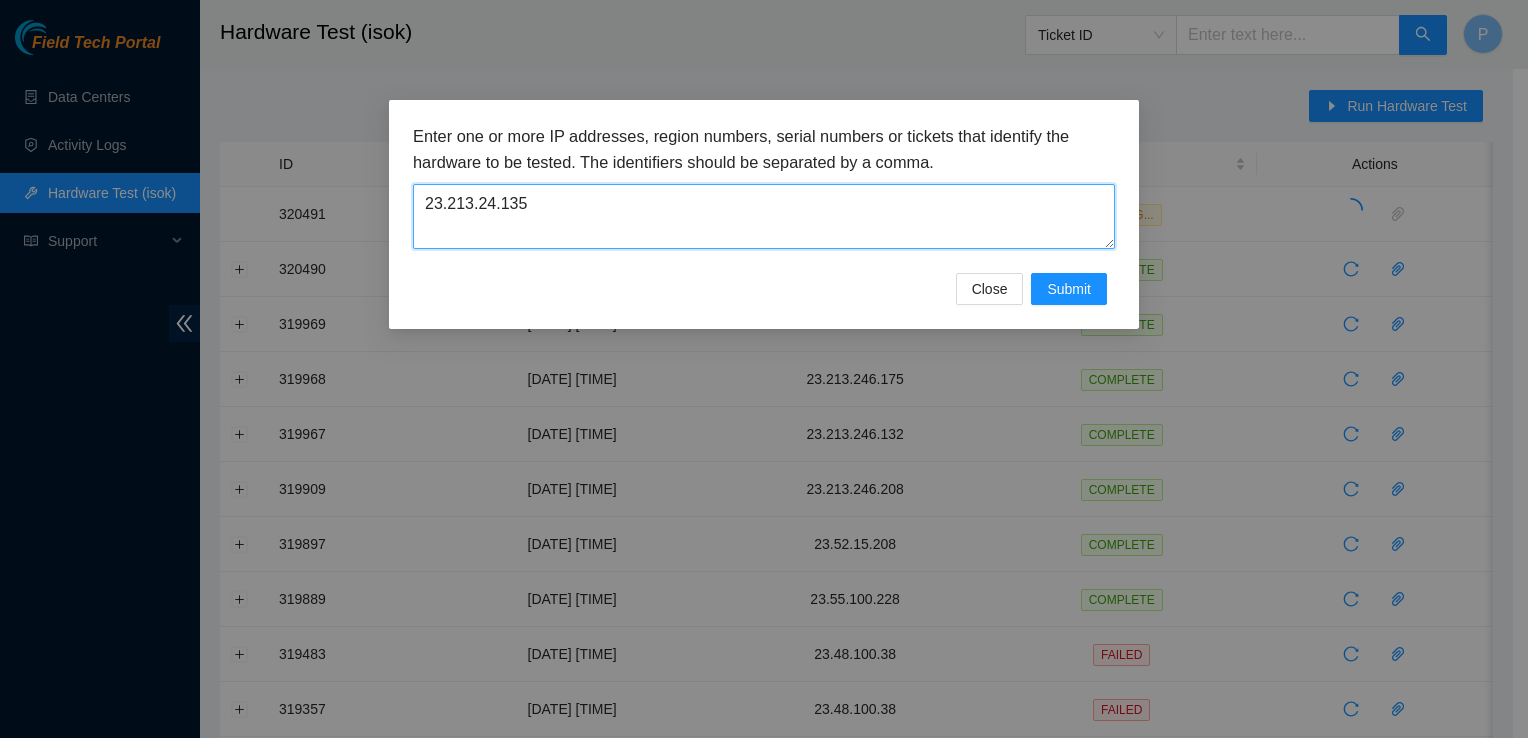 click on "23.213.24.135" at bounding box center [764, 216] 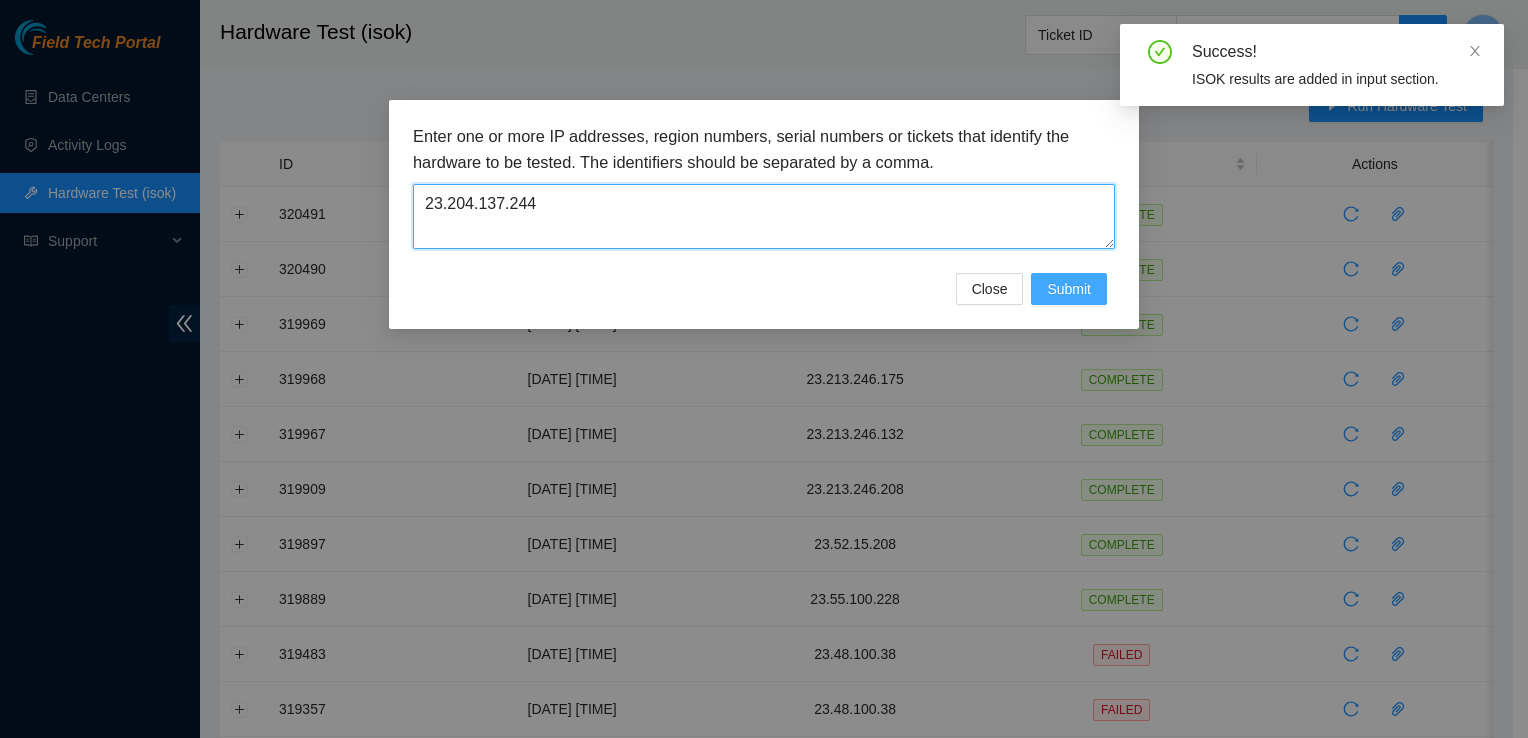 type on "23.204.137.244" 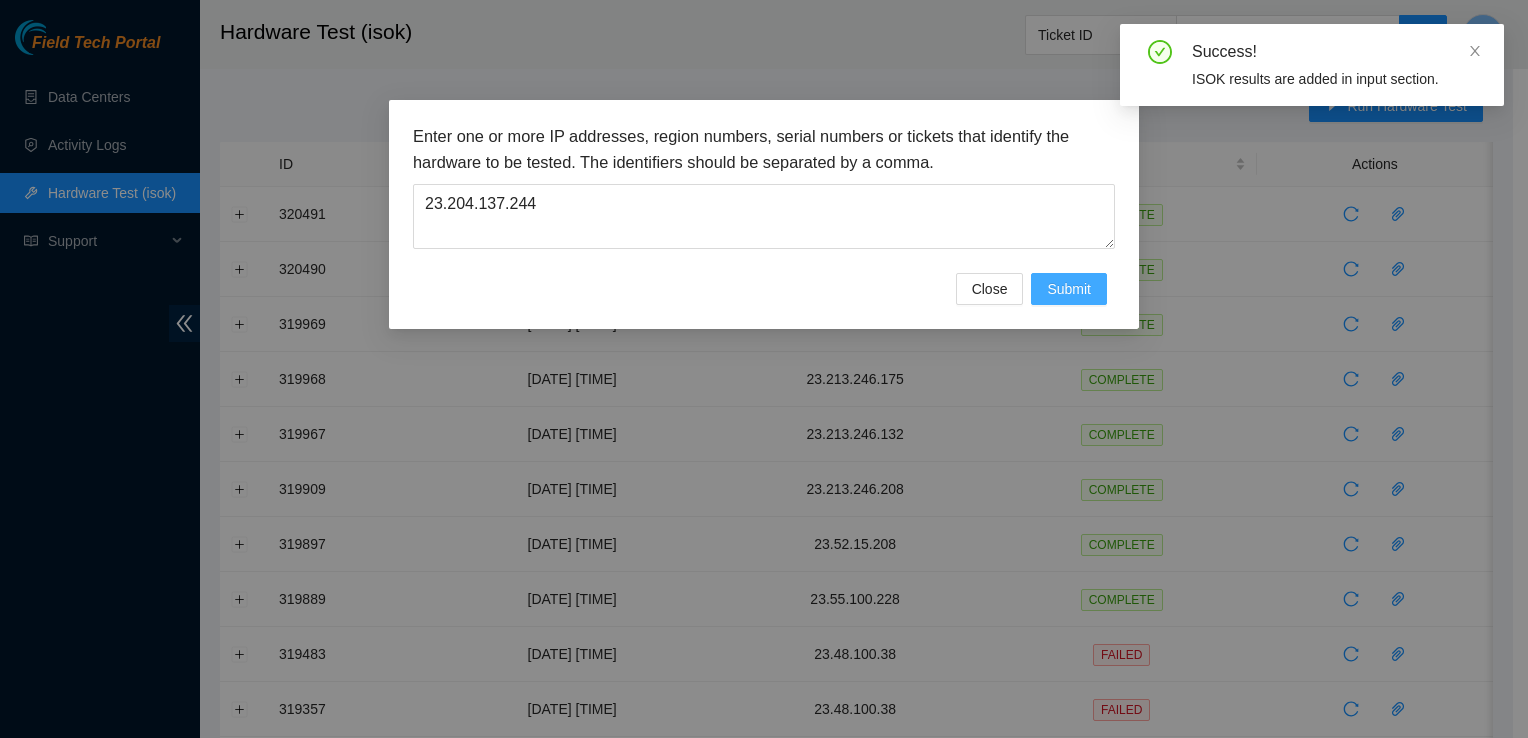 click on "Submit" at bounding box center (1069, 289) 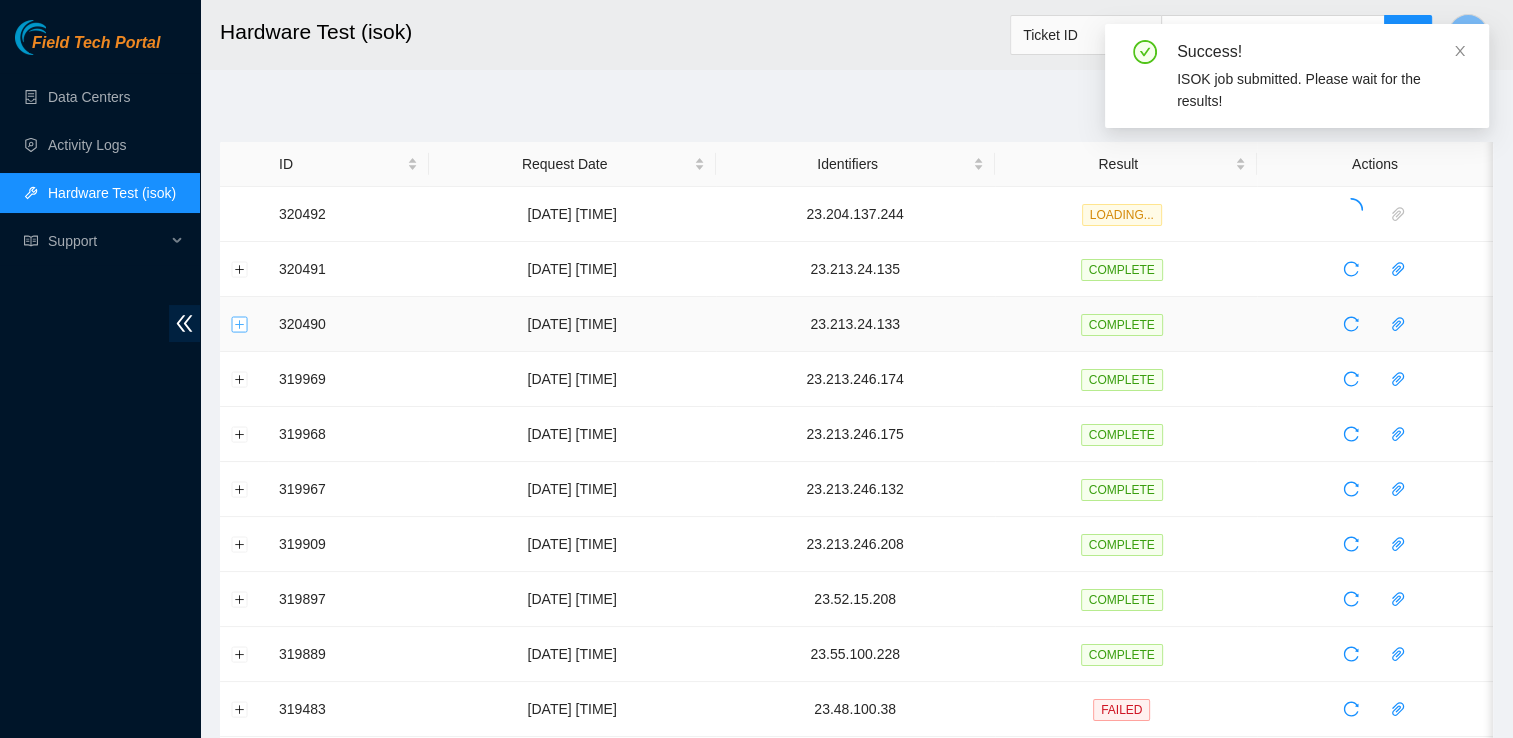click at bounding box center (240, 324) 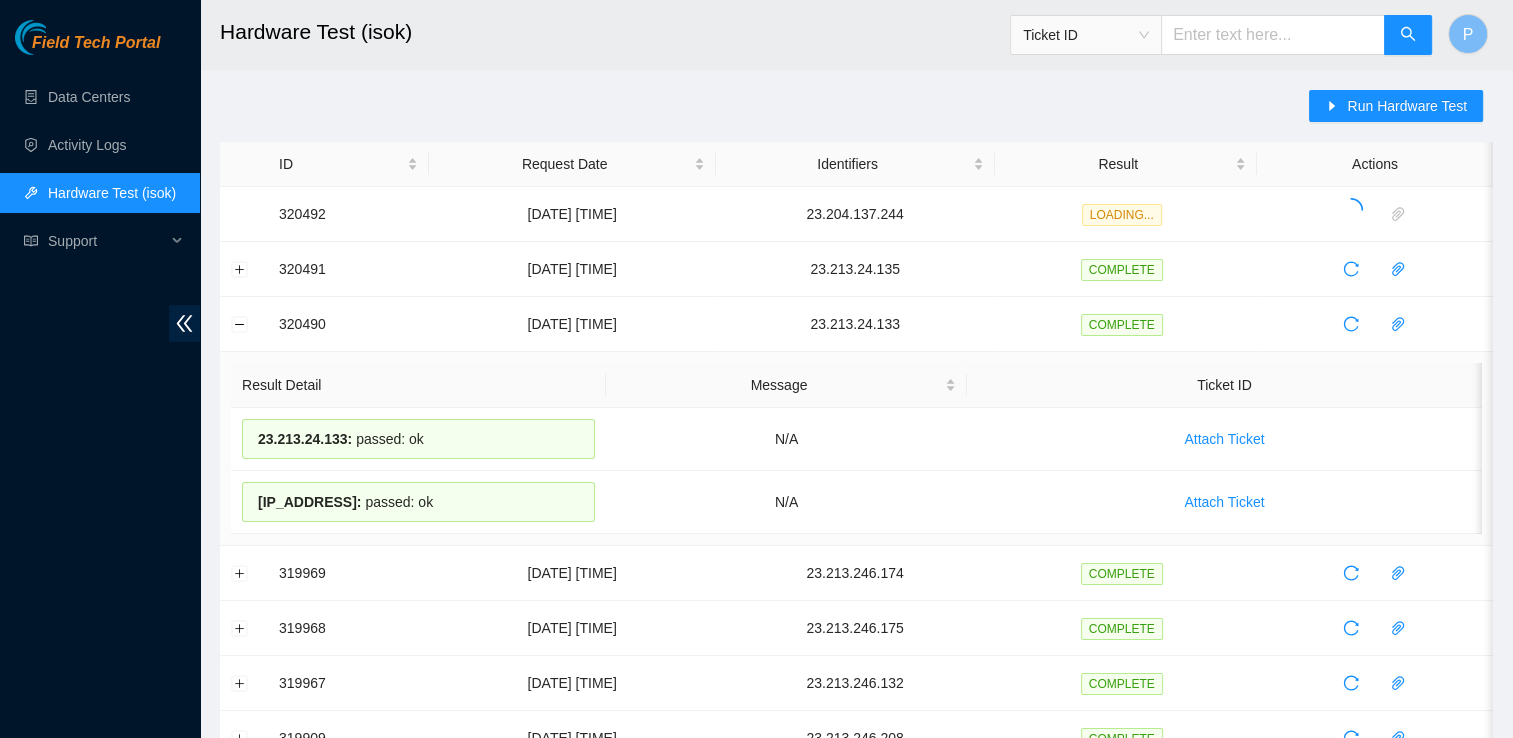 drag, startPoint x: 468, startPoint y: 513, endPoint x: 229, endPoint y: 384, distance: 271.5916 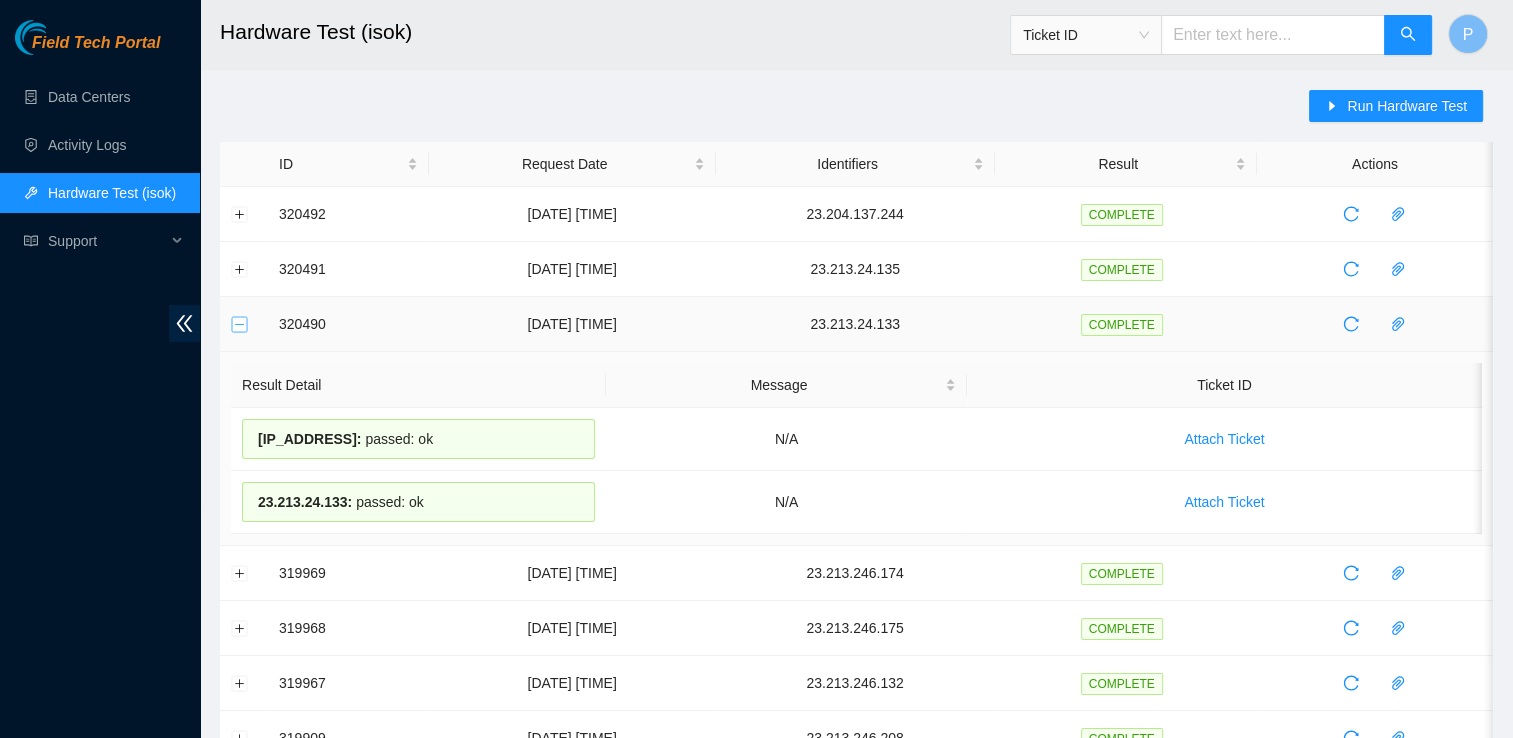 click at bounding box center (240, 324) 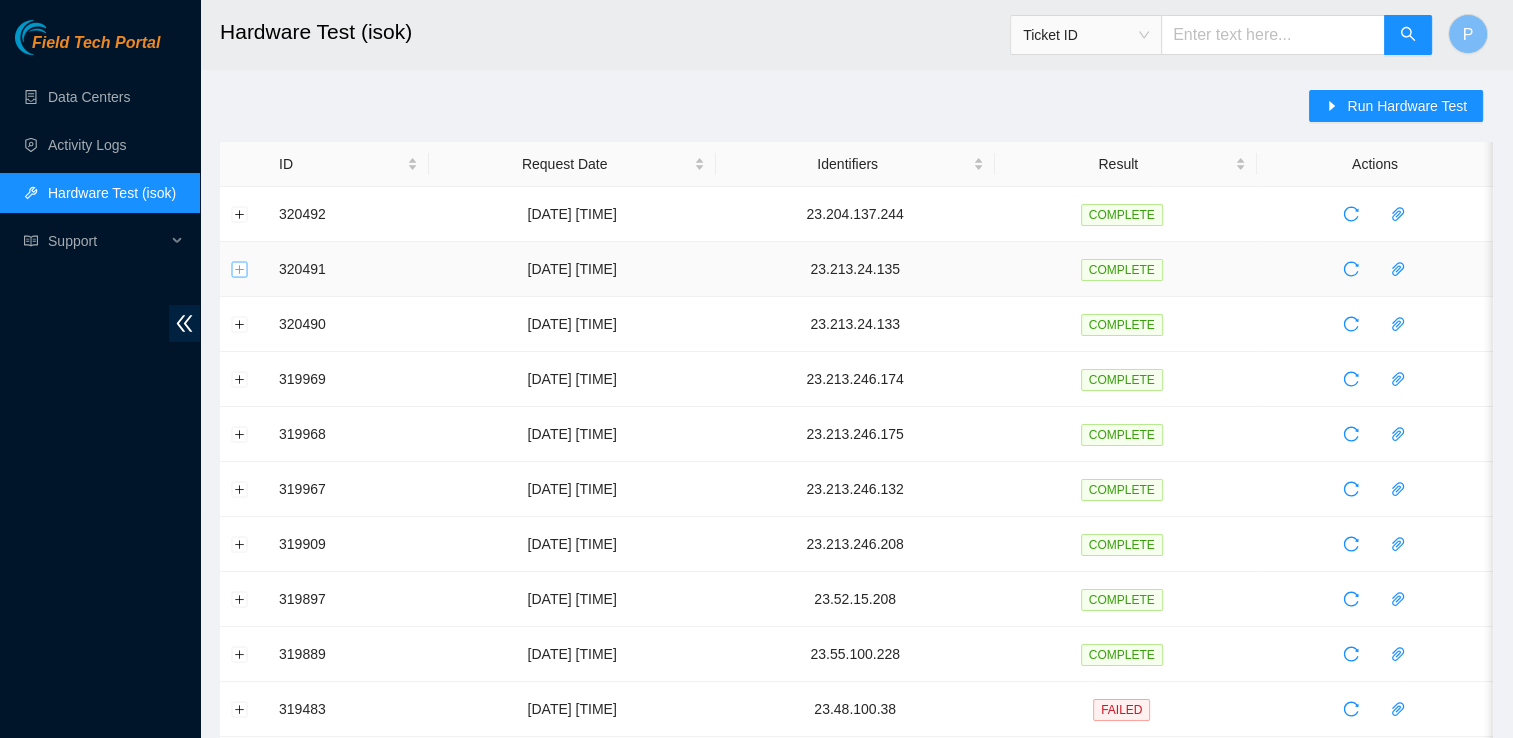 click at bounding box center (240, 269) 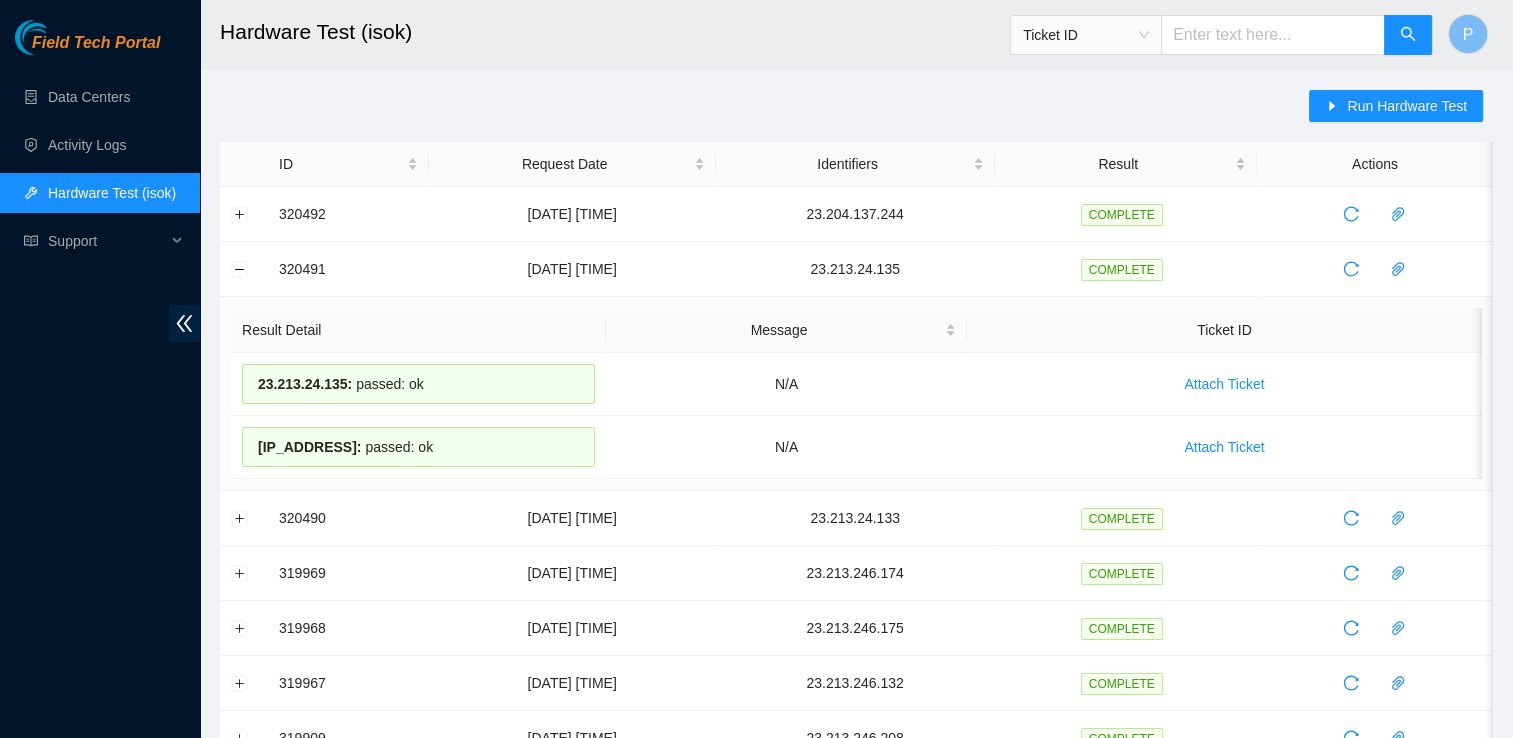 drag, startPoint x: 440, startPoint y: 448, endPoint x: 229, endPoint y: 330, distance: 241.75401 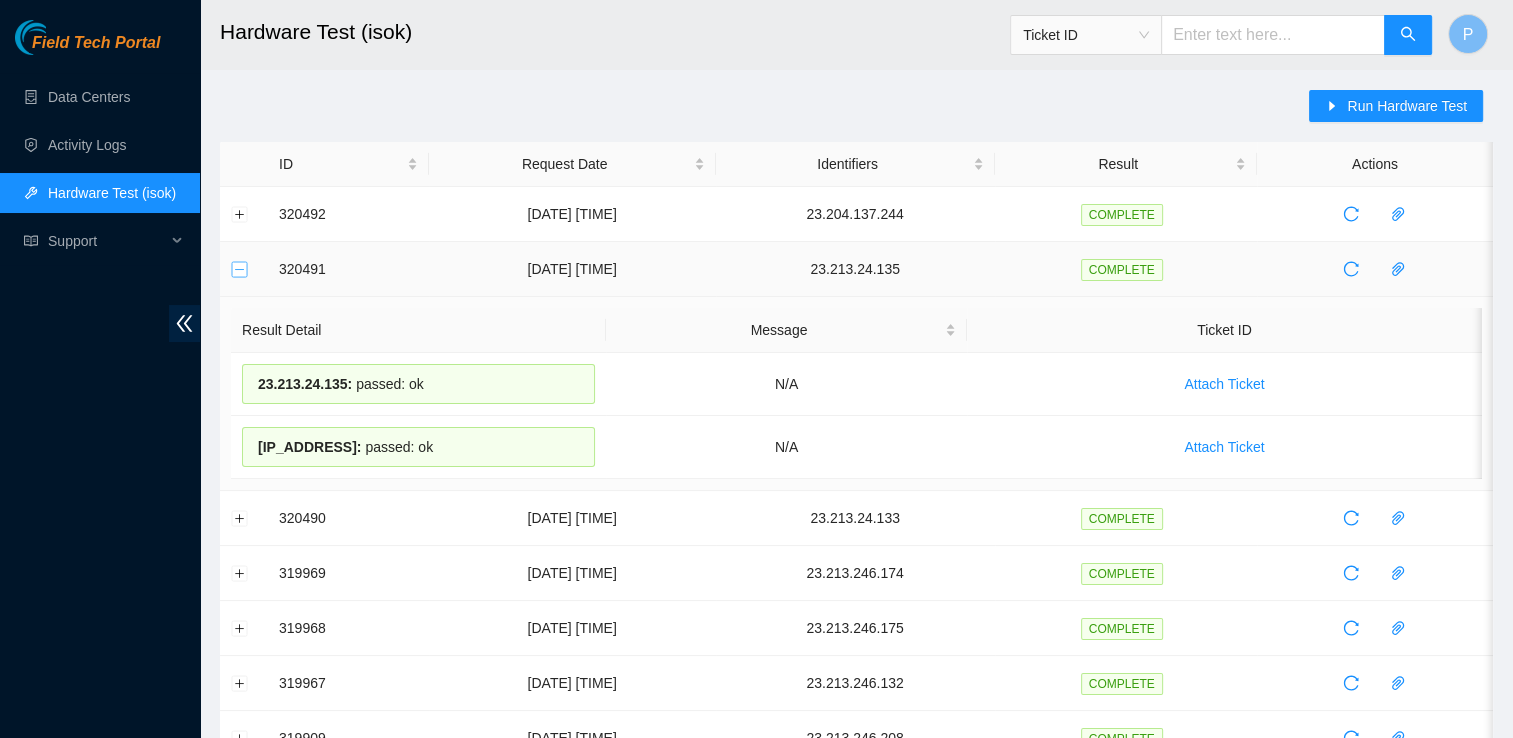 click at bounding box center [240, 269] 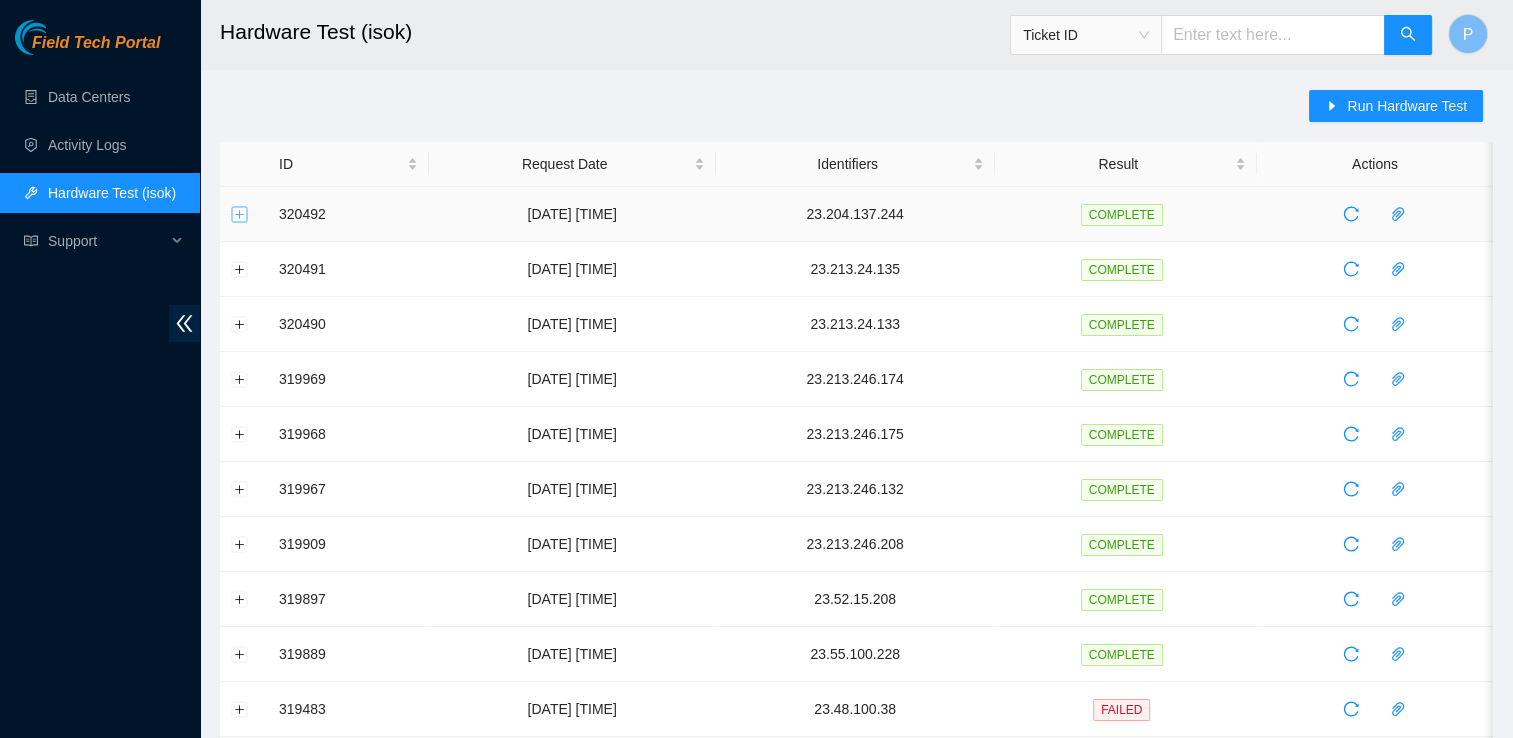 click at bounding box center (240, 214) 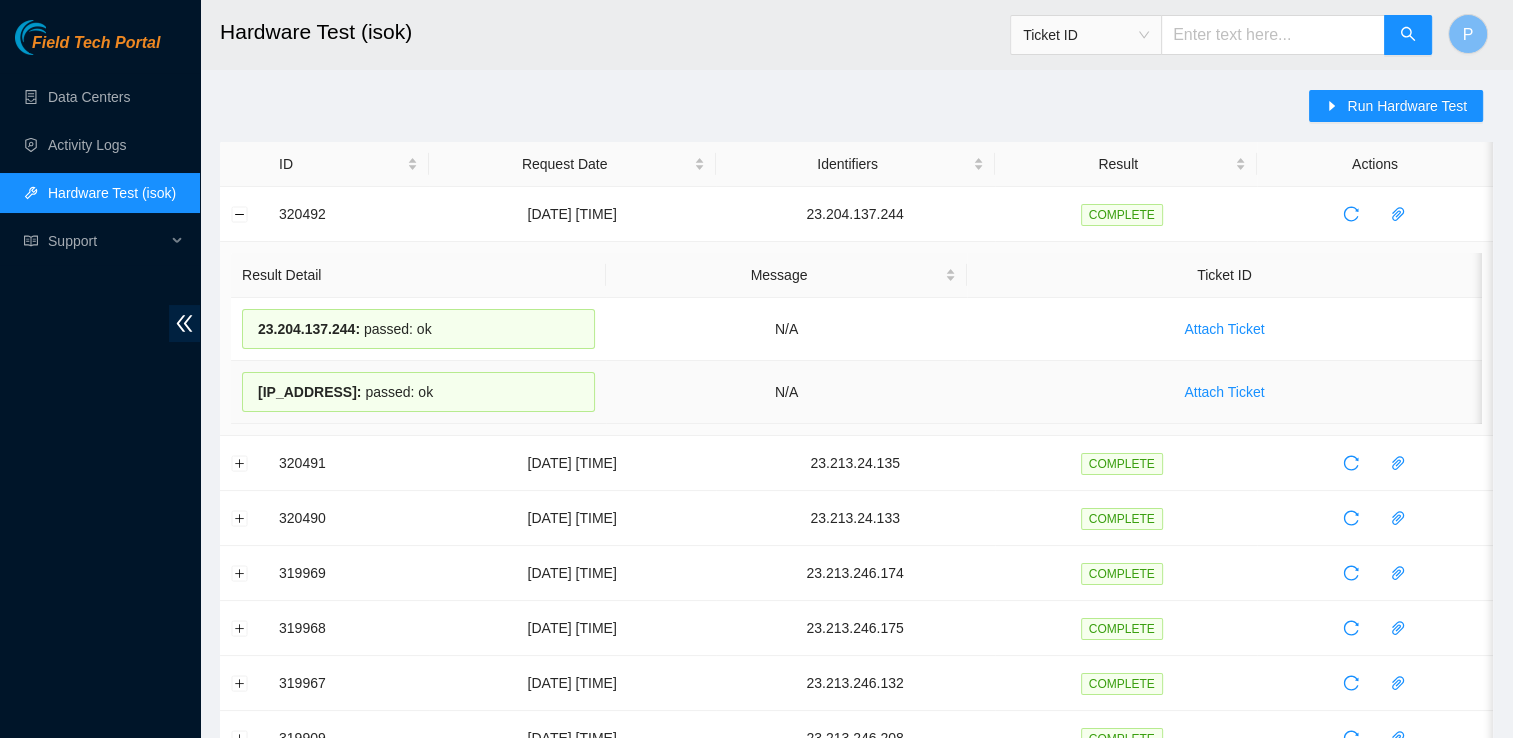 click on "[IP_ADDRESS]" at bounding box center [418, 392] 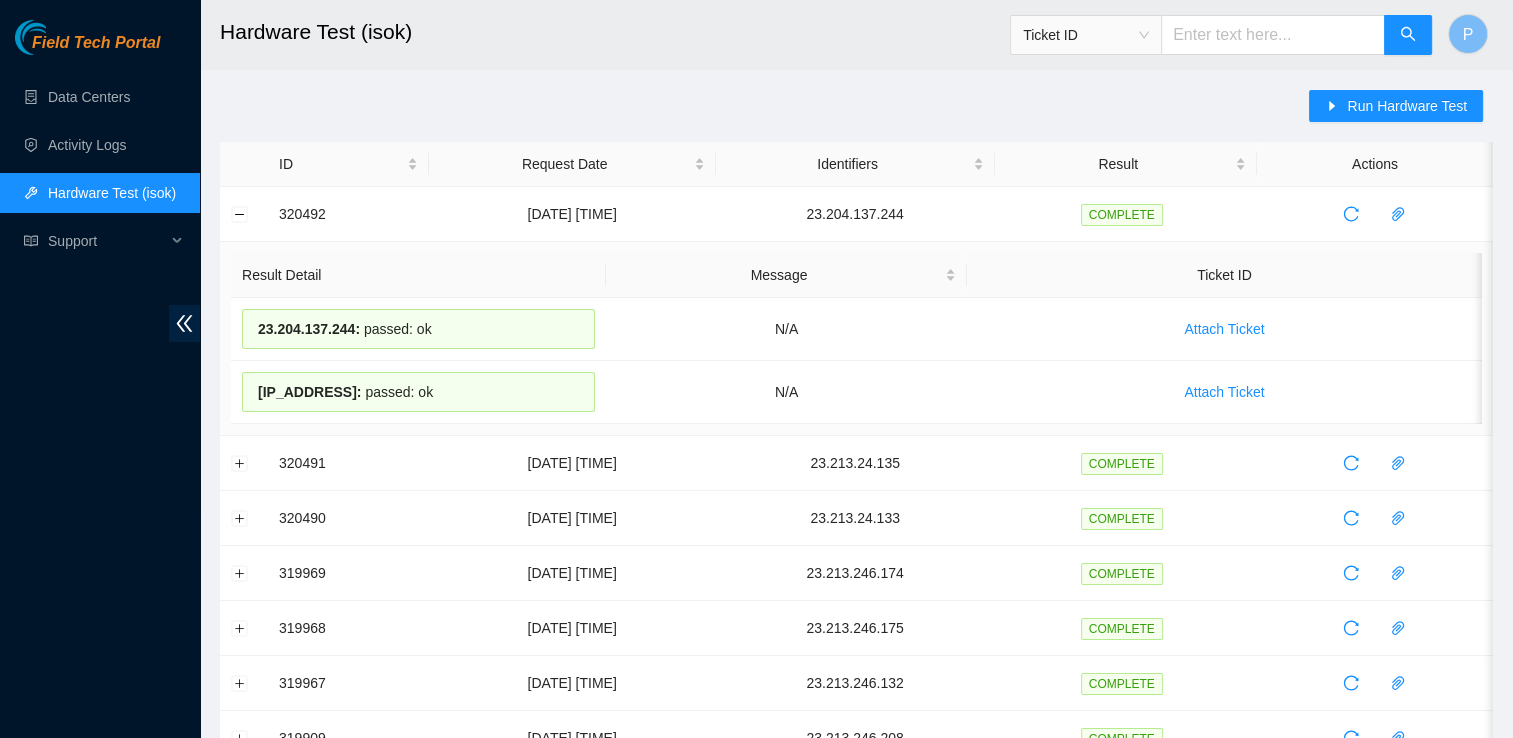 drag, startPoint x: 450, startPoint y: 405, endPoint x: 232, endPoint y: 285, distance: 248.84534 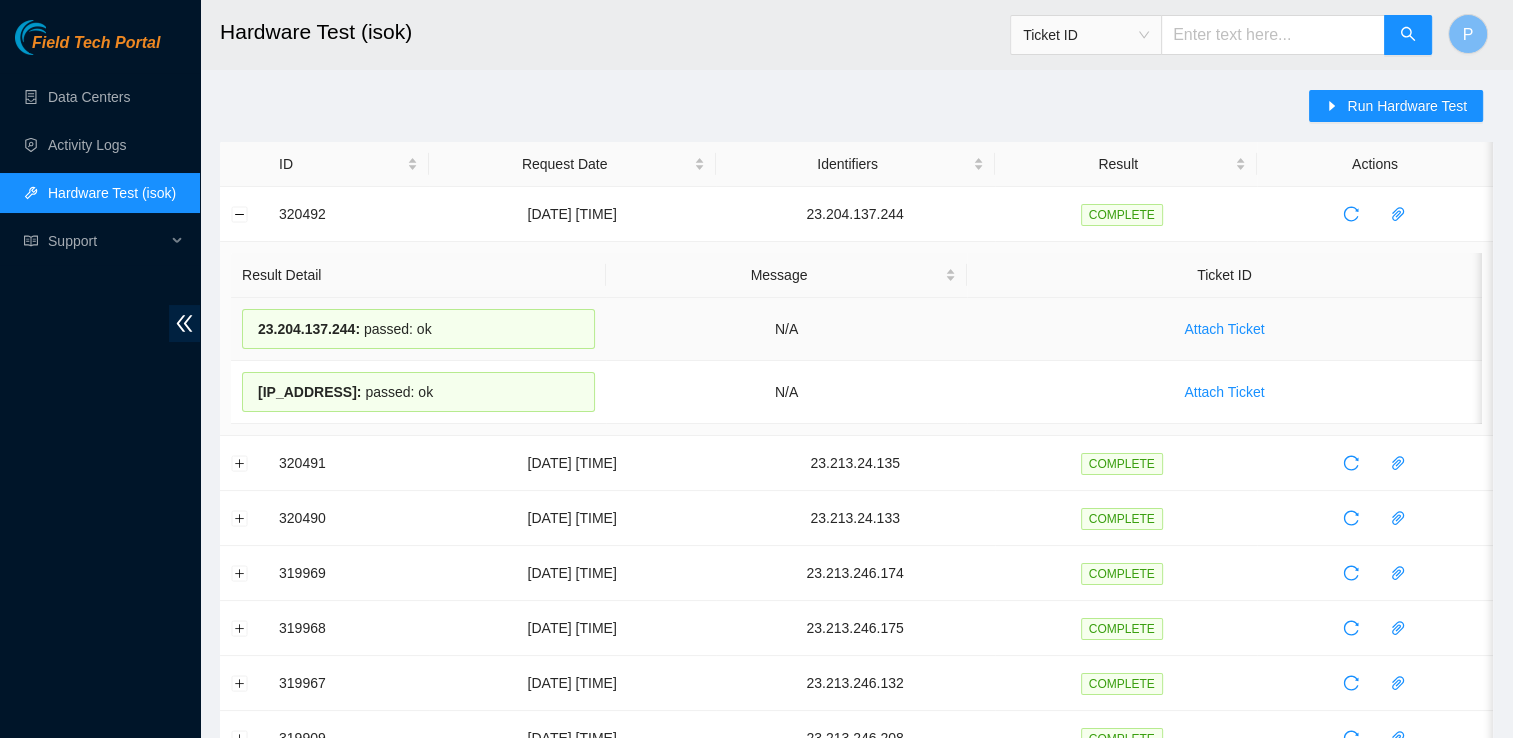 copy on "Result Detail Message Ticket ID       [IP_ADDRESS]  :     passed: ok N/A Attach Ticket [IP_ADDRESS]  :     passed: ok" 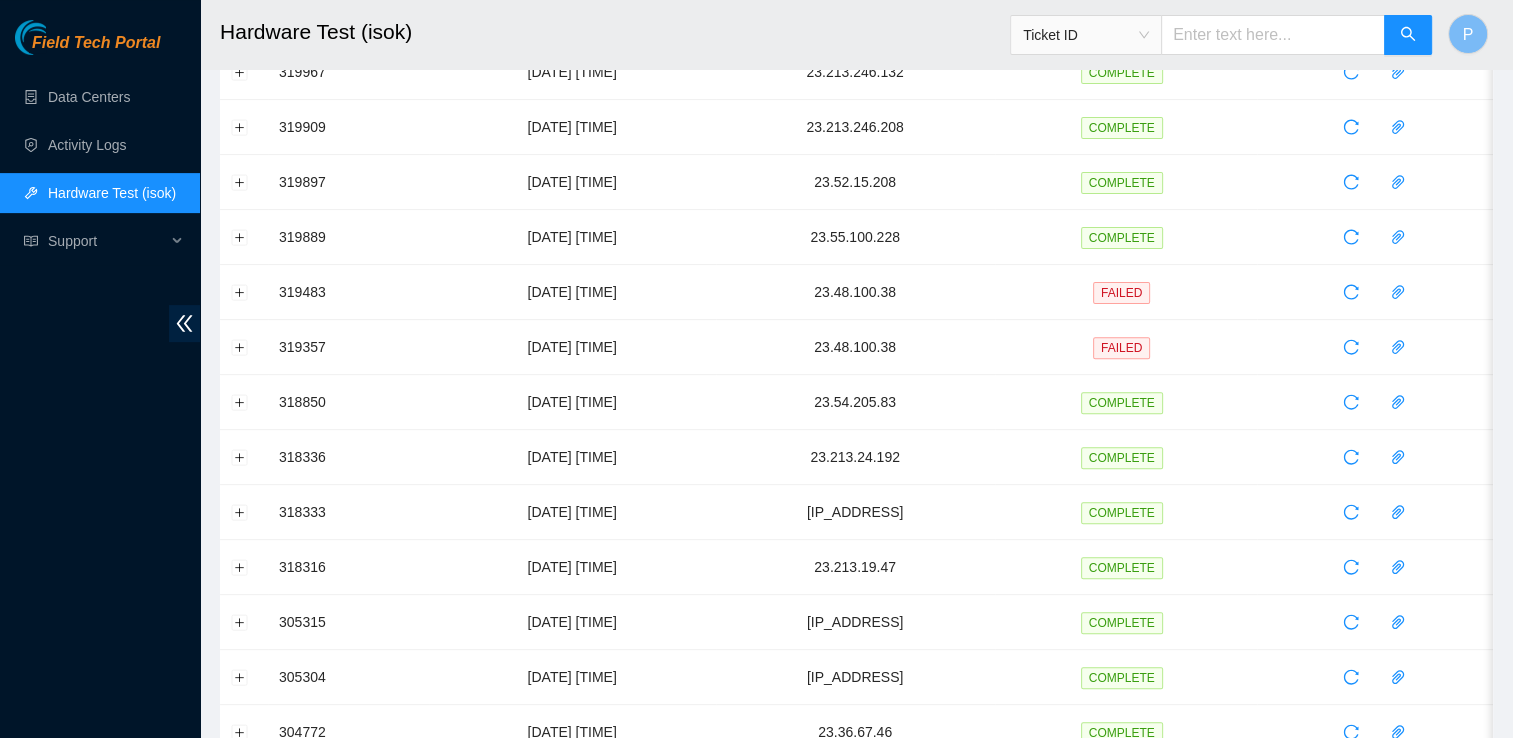 scroll, scrollTop: 645, scrollLeft: 0, axis: vertical 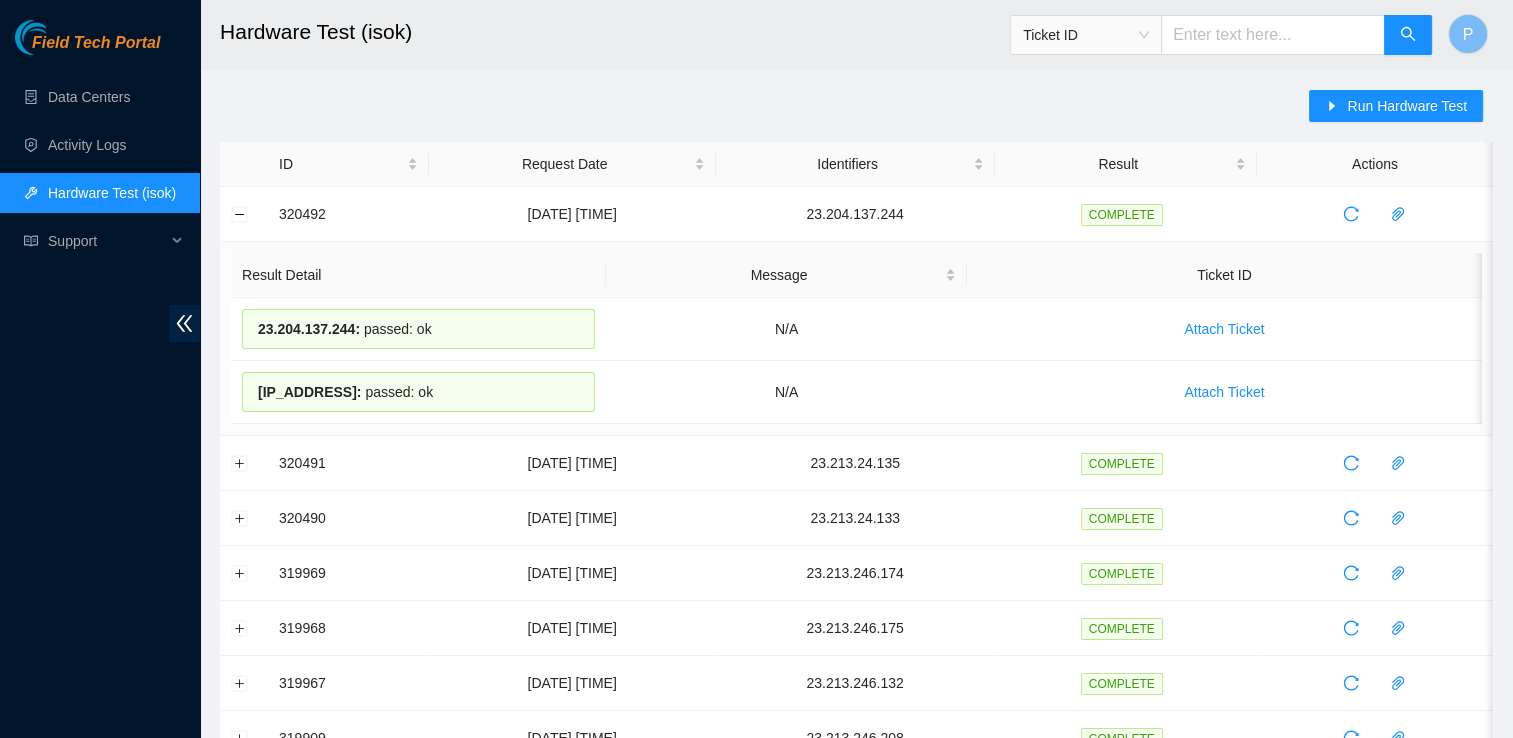 click on "Run Hardware Test ID Request Date Identifiers Result Actions             320492 [DATE] [TIME] [IP_ADDRESS] COMPLETE     Result Detail Message Ticket ID       [IP_ADDRESS]  :     passed: ok N/A Attach Ticket [IP_ADDRESS]  :     passed: ok N/A Attach Ticket 320491 [DATE] [TIME] [IP_ADDRESS] COMPLETE     Result Detail Message Ticket ID       [IP_ADDRESS]  :     passed: ok N/A Attach Ticket [IP_ADDRESS]  :     passed: ok N/A Attach Ticket 320490 [DATE] [TIME] [IP_ADDRESS] COMPLETE     Result Detail Message Ticket ID       [IP_ADDRESS]  :     passed: ok N/A Attach Ticket [IP_ADDRESS]  :     passed: ok N/A Attach Ticket 319969 [DATE] [TIME] [IP_ADDRESS] COMPLETE     319968 [DATE] [TIME] [IP_ADDRESS] COMPLETE     319967 [DATE] [TIME] [IP_ADDRESS] COMPLETE     319909 [DATE] [TIME] [IP_ADDRESS] COMPLETE     319897 [DATE] [TIME] [IP_ADDRESS] COMPLETE     319889 [DATE] [TIME] [IP_ADDRESS] COMPLETE     319483 [DATE] [TIME]" at bounding box center (856, 817) 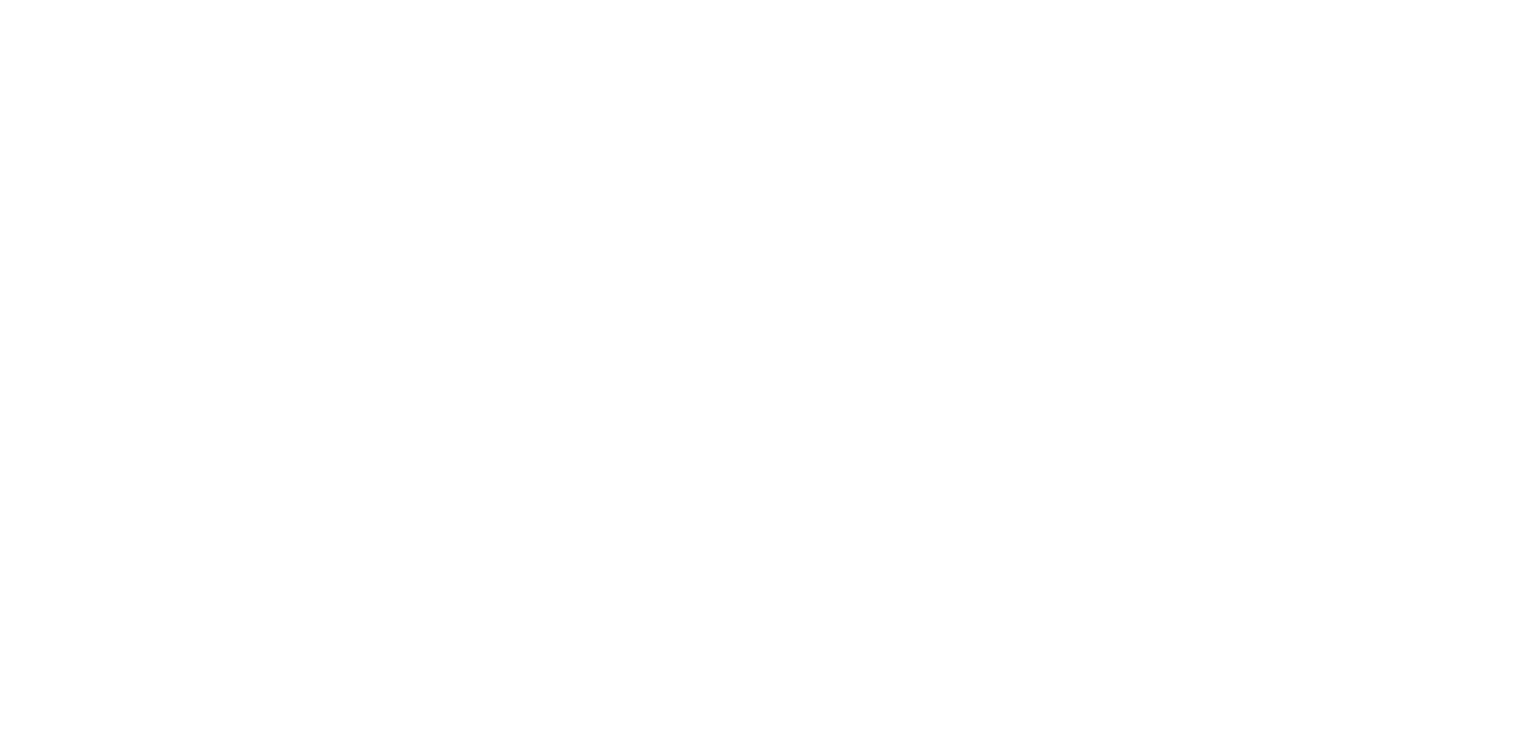 scroll, scrollTop: 0, scrollLeft: 0, axis: both 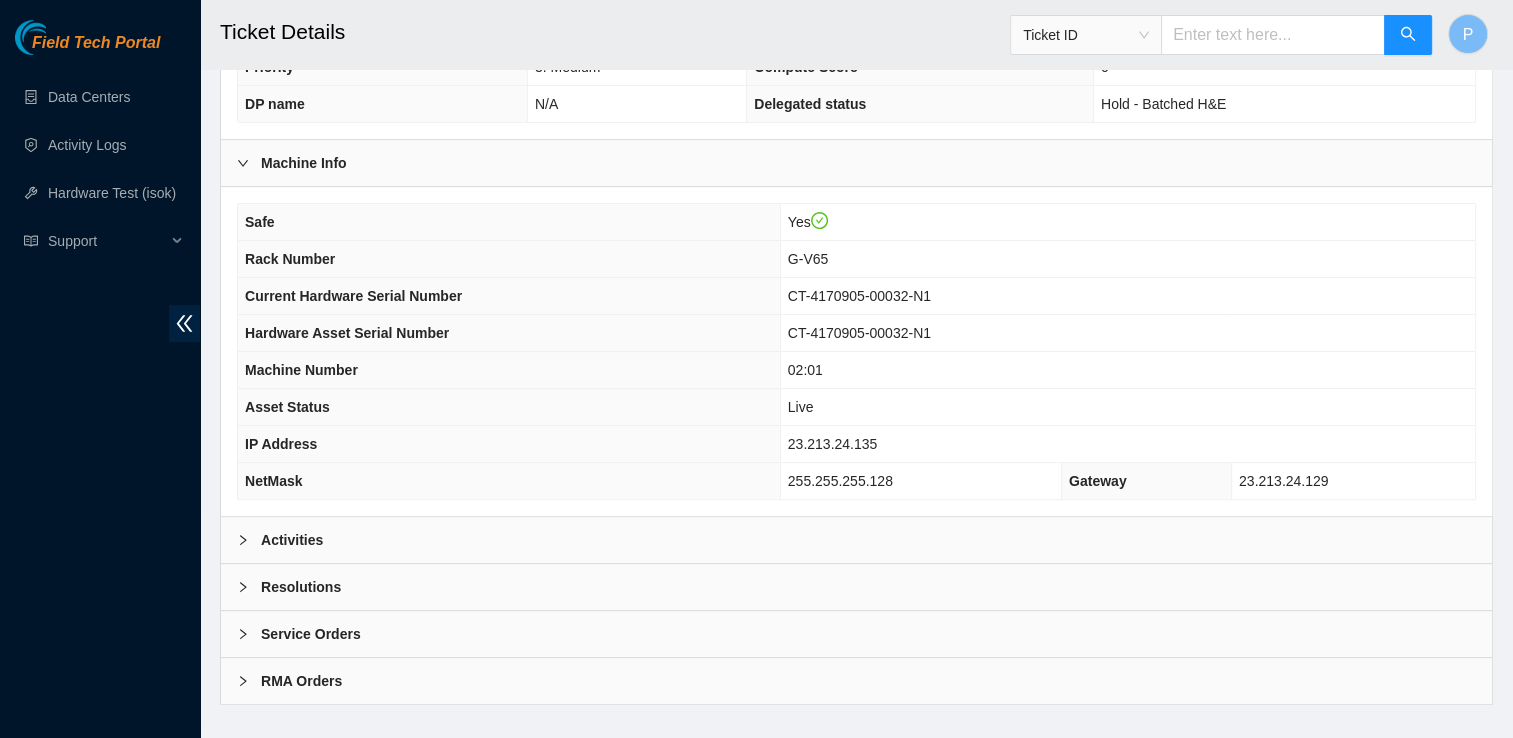 click on "23.213.24.135" at bounding box center (833, 444) 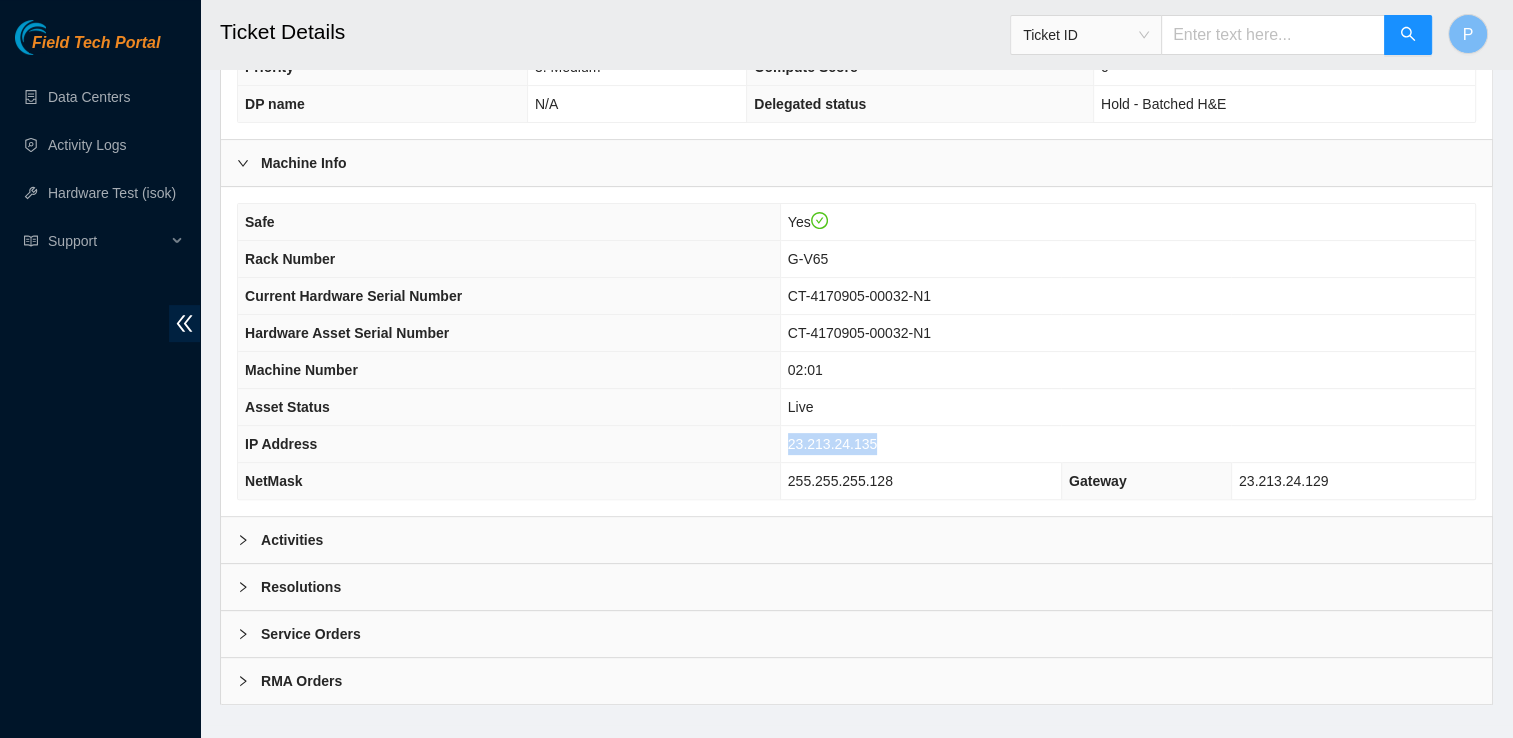 click on "23.213.24.135" at bounding box center (833, 444) 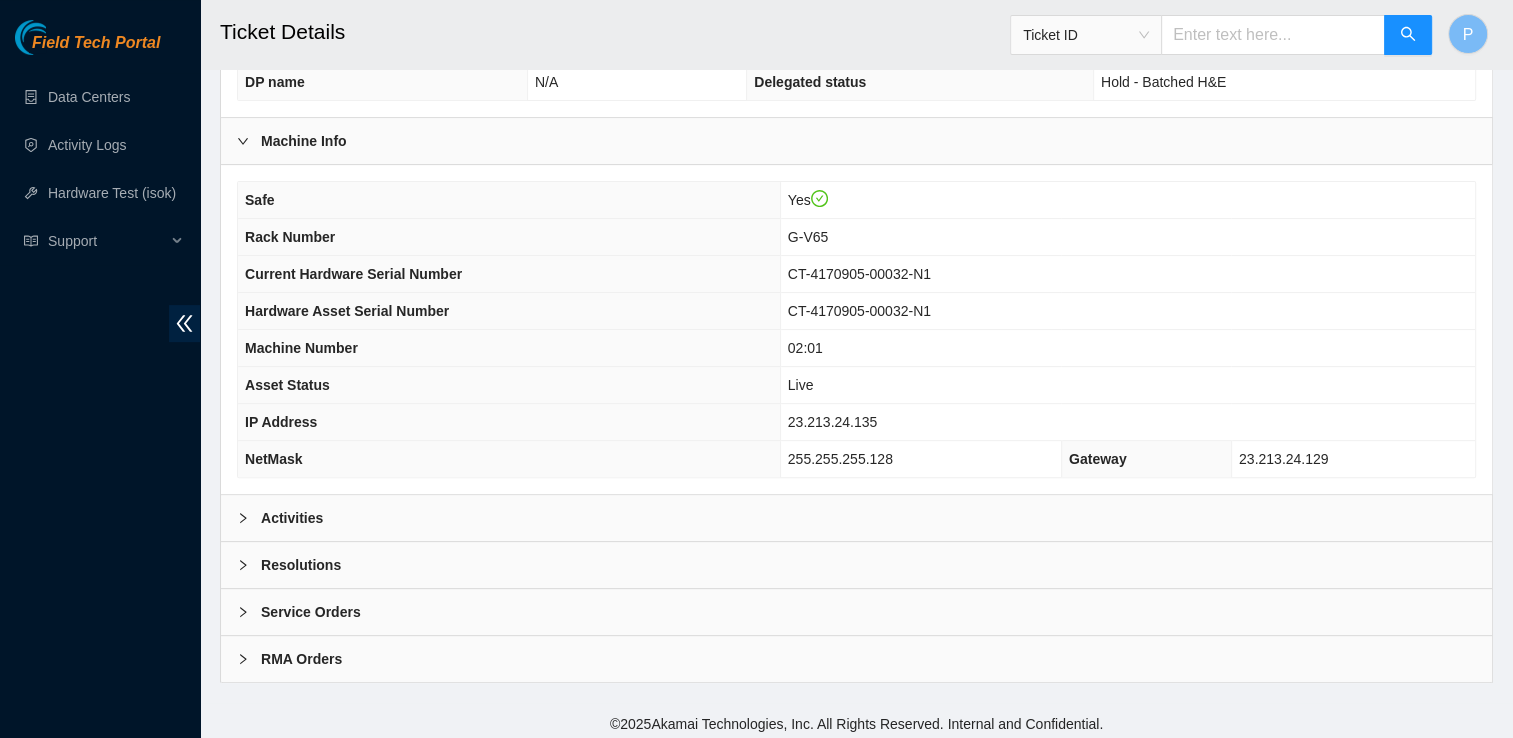 click on "Resolutions" at bounding box center (856, 565) 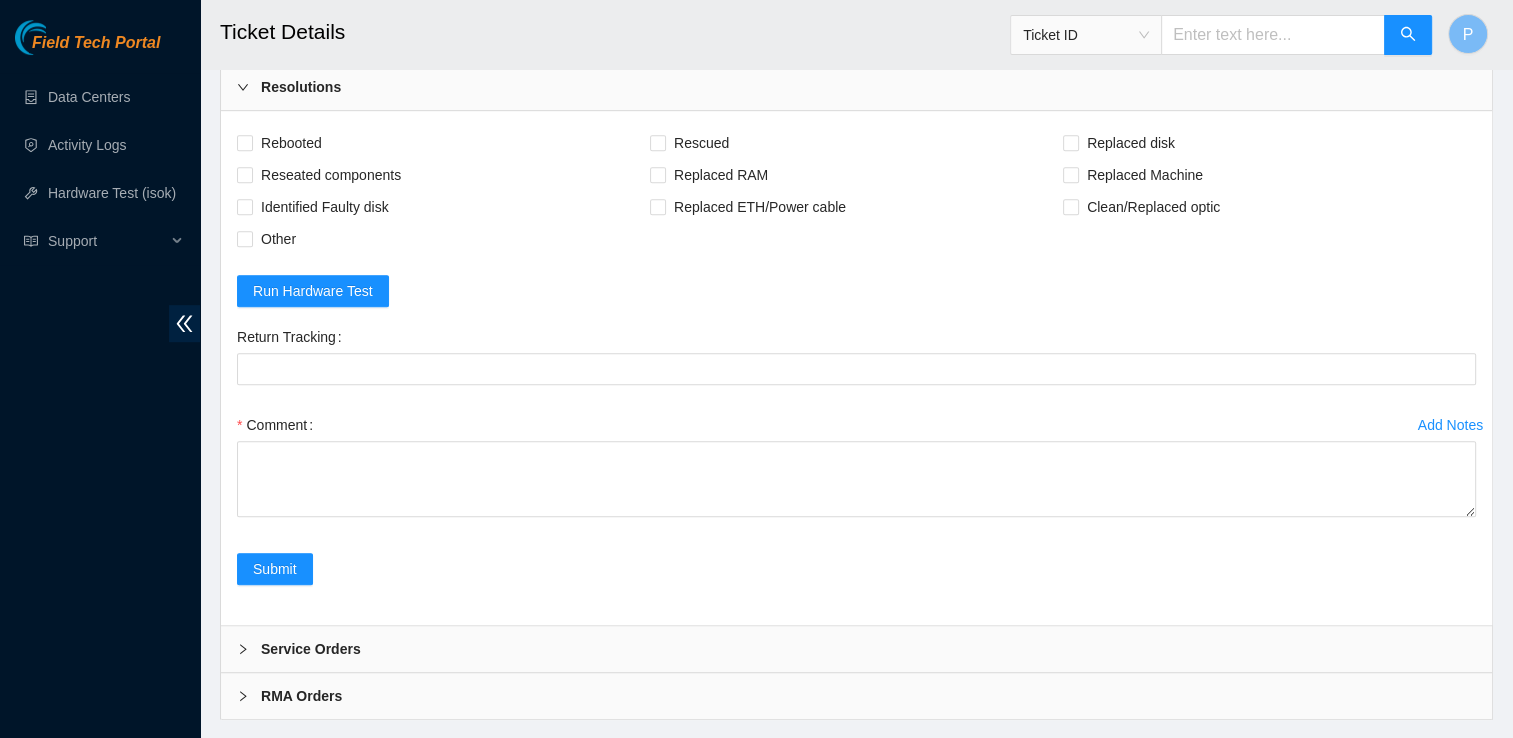 scroll, scrollTop: 1078, scrollLeft: 0, axis: vertical 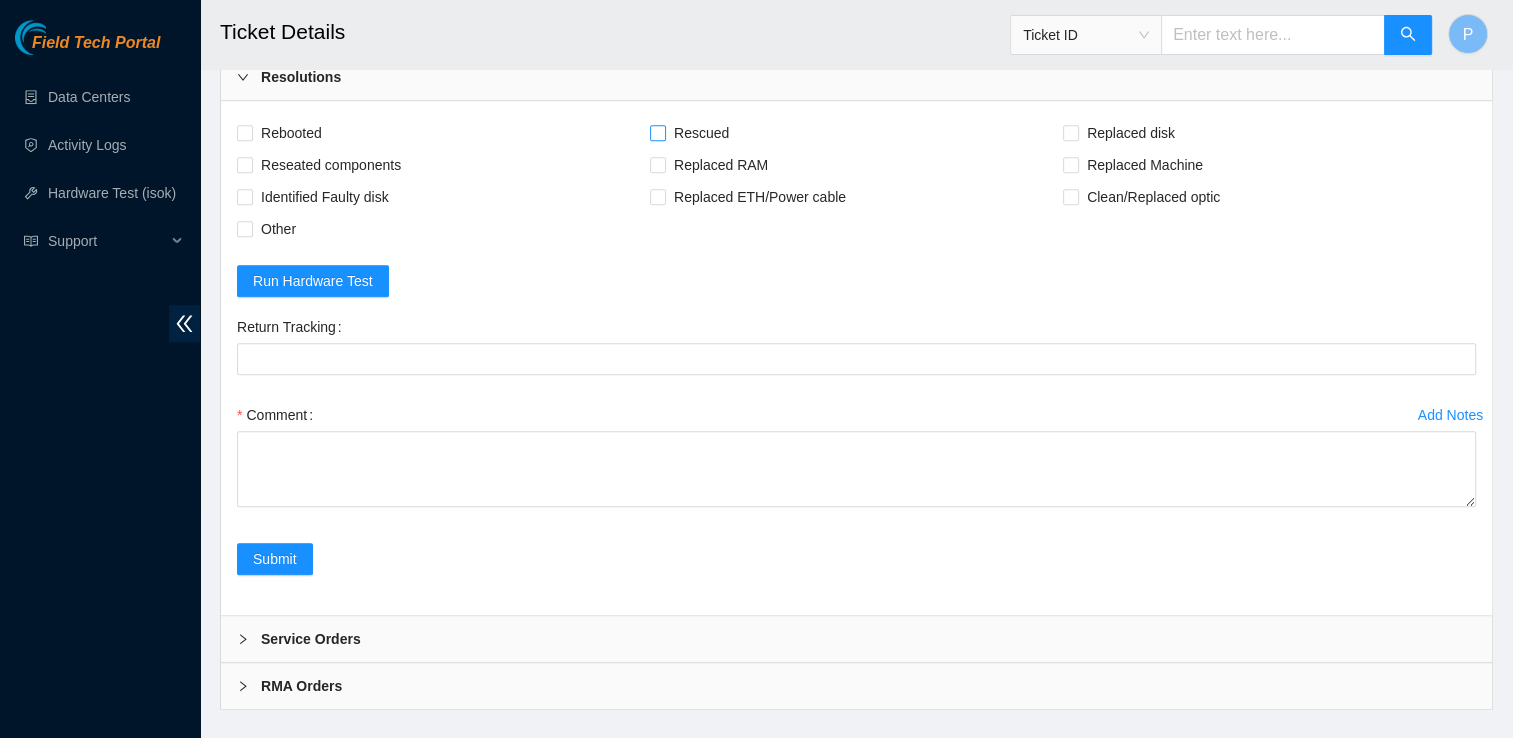 click on "Rescued" at bounding box center [701, 133] 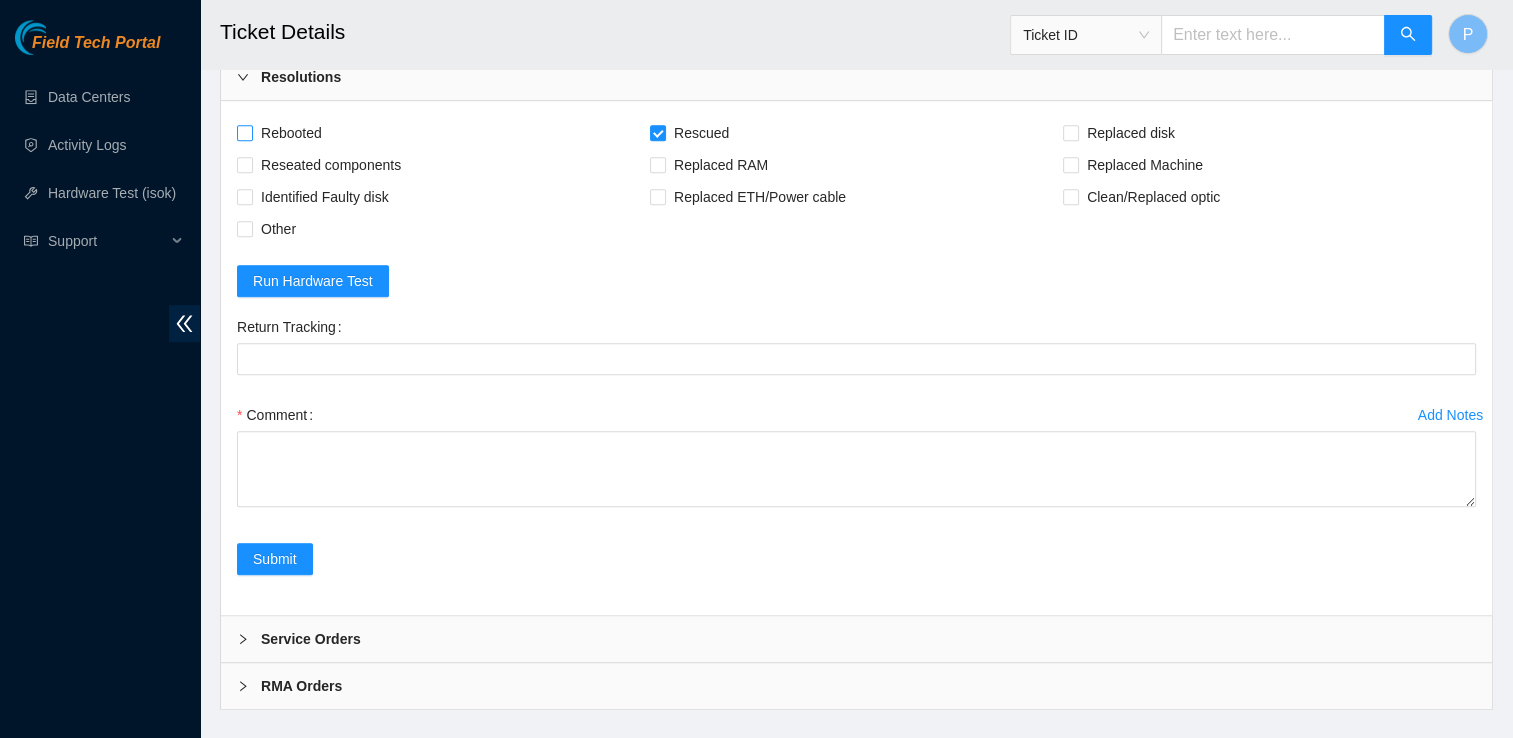 click on "Rebooted" at bounding box center (291, 133) 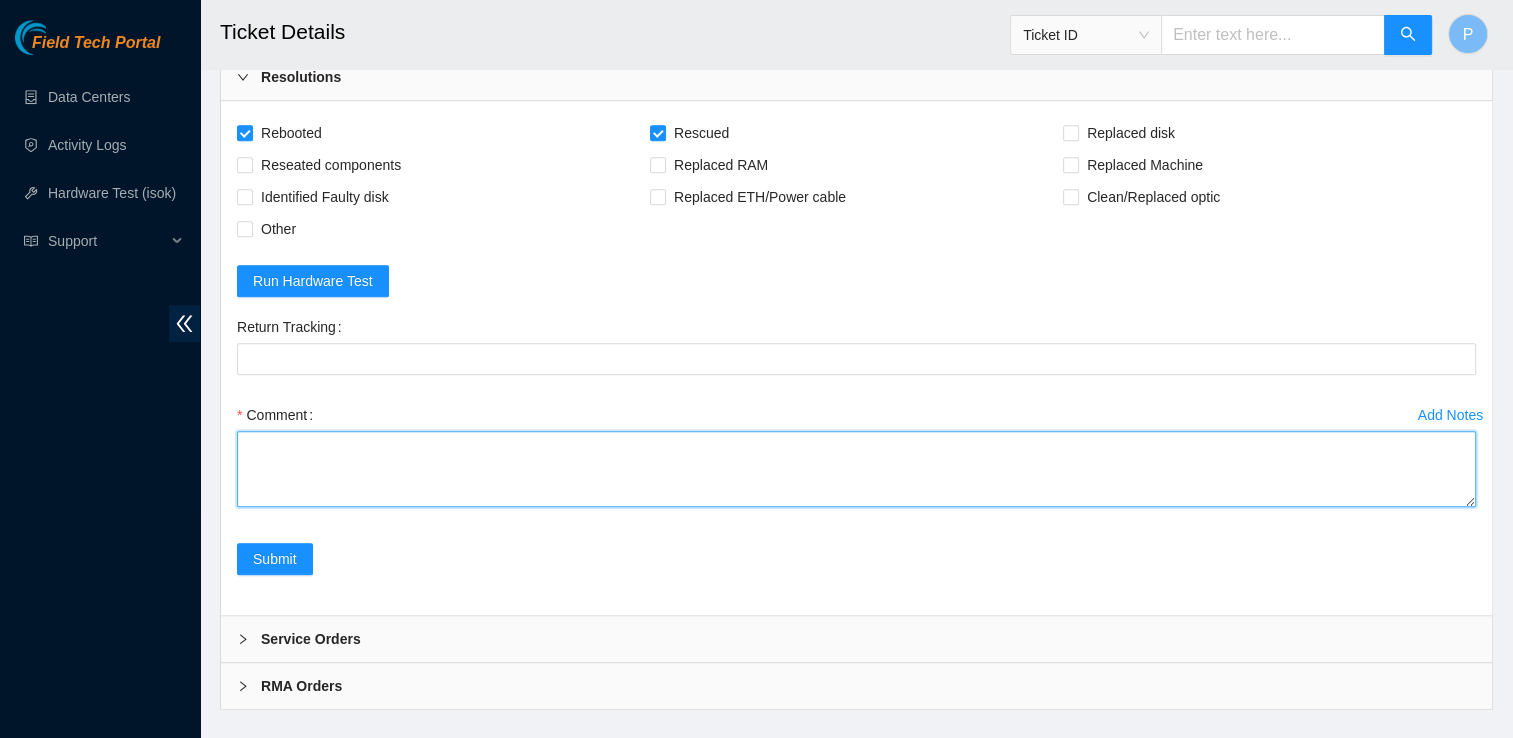 click on "Comment" at bounding box center (856, 469) 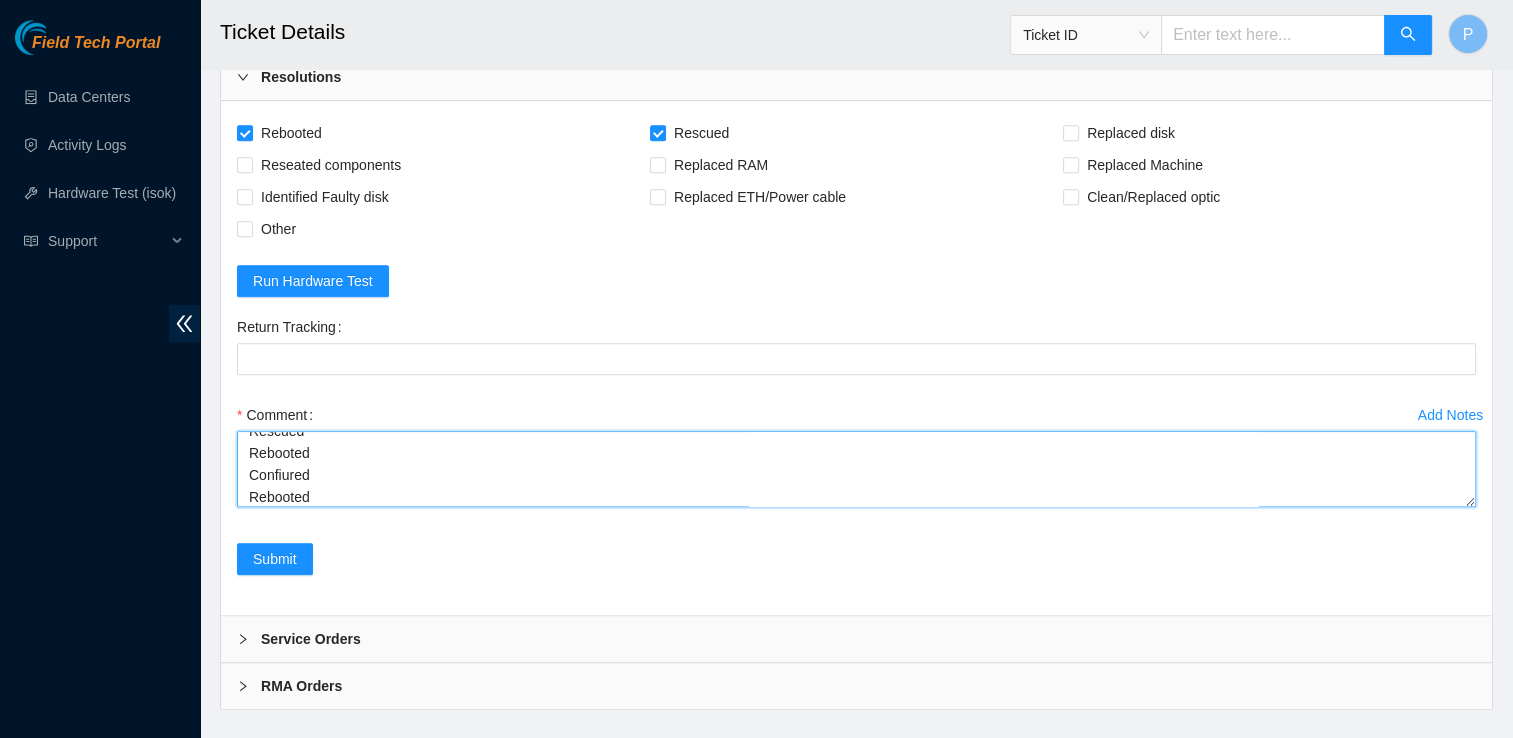 scroll, scrollTop: 104, scrollLeft: 0, axis: vertical 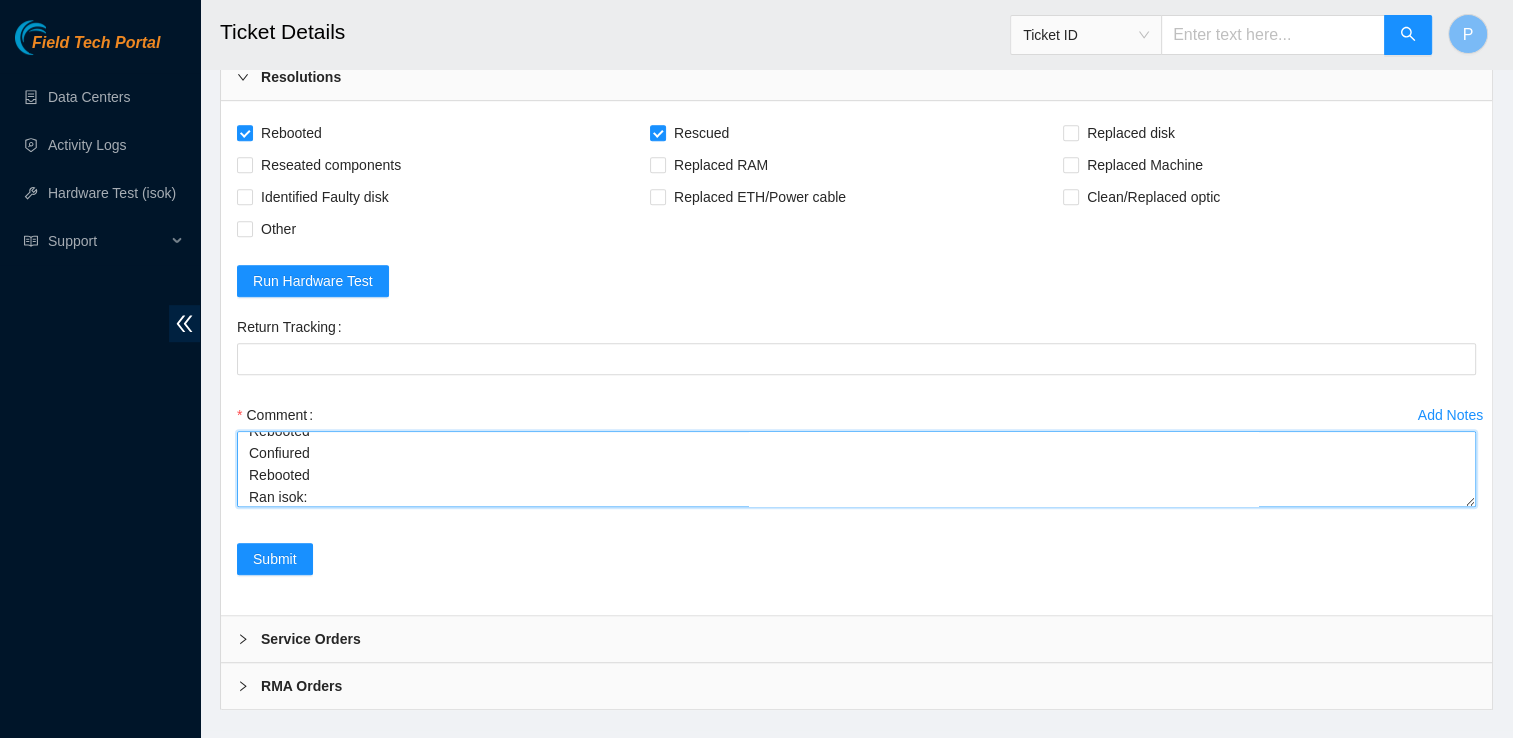 paste on "Result Detail
Message
Ticket ID
23.213.24.135 :   passed: ok
N/A
23.213.24.134 :   passed: ok" 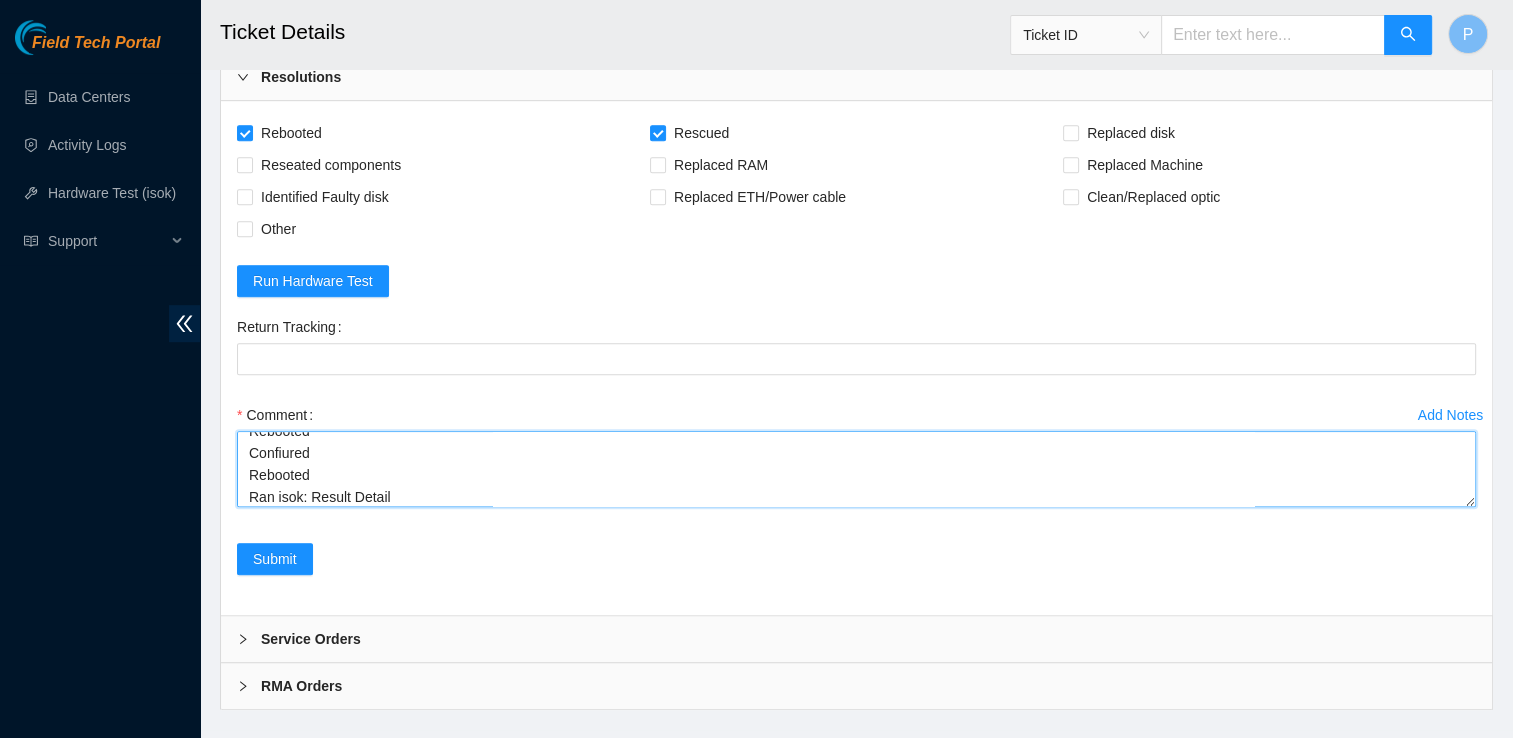 scroll, scrollTop: 214, scrollLeft: 0, axis: vertical 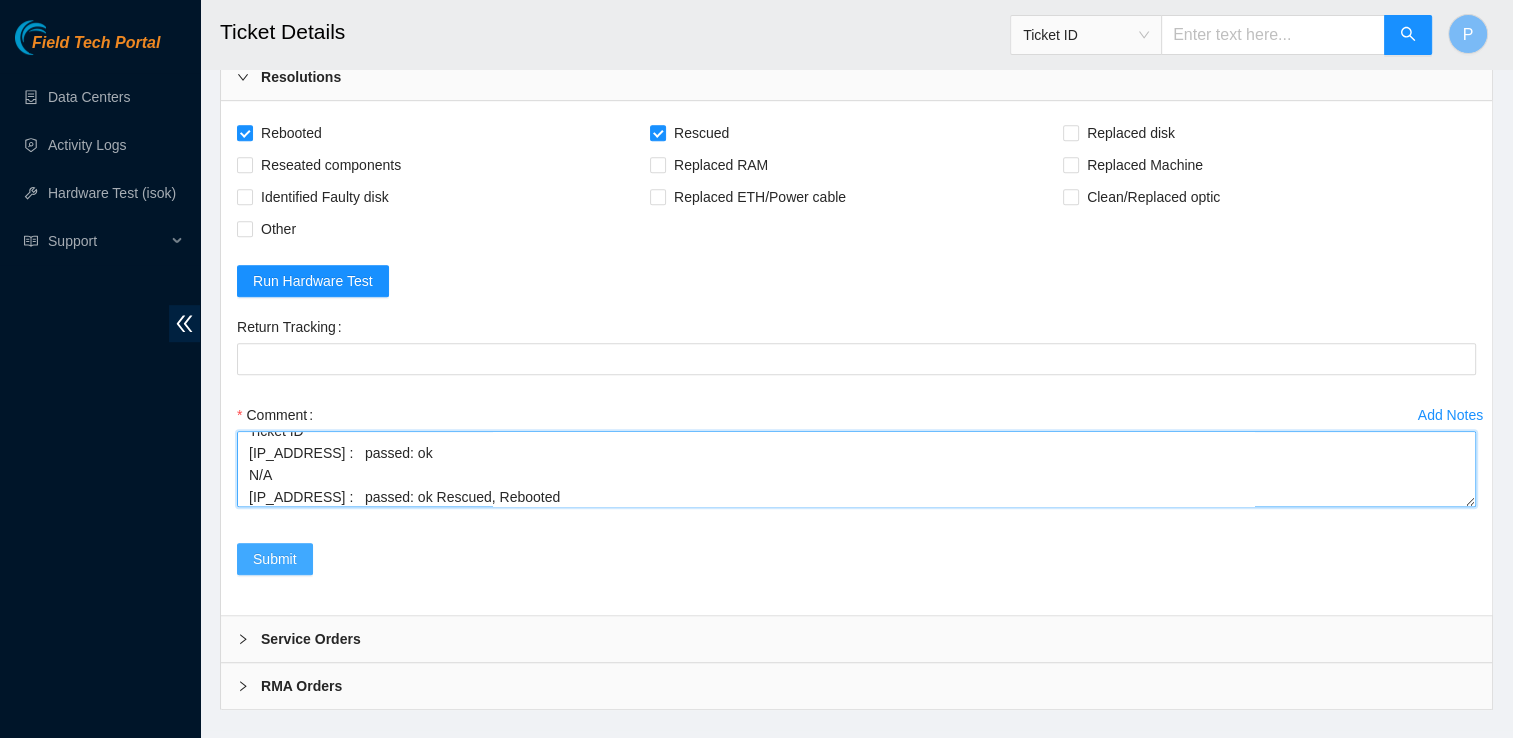 type on "Verified Rack and Machine info
Powered Down Node
Rebooted
Rescued
Rebooted
Confiured
Rebooted
Ran isok: Result Detail
Message
Ticket ID
23.213.24.135 :   passed: ok
N/A
23.213.24.134 :   passed: ok" 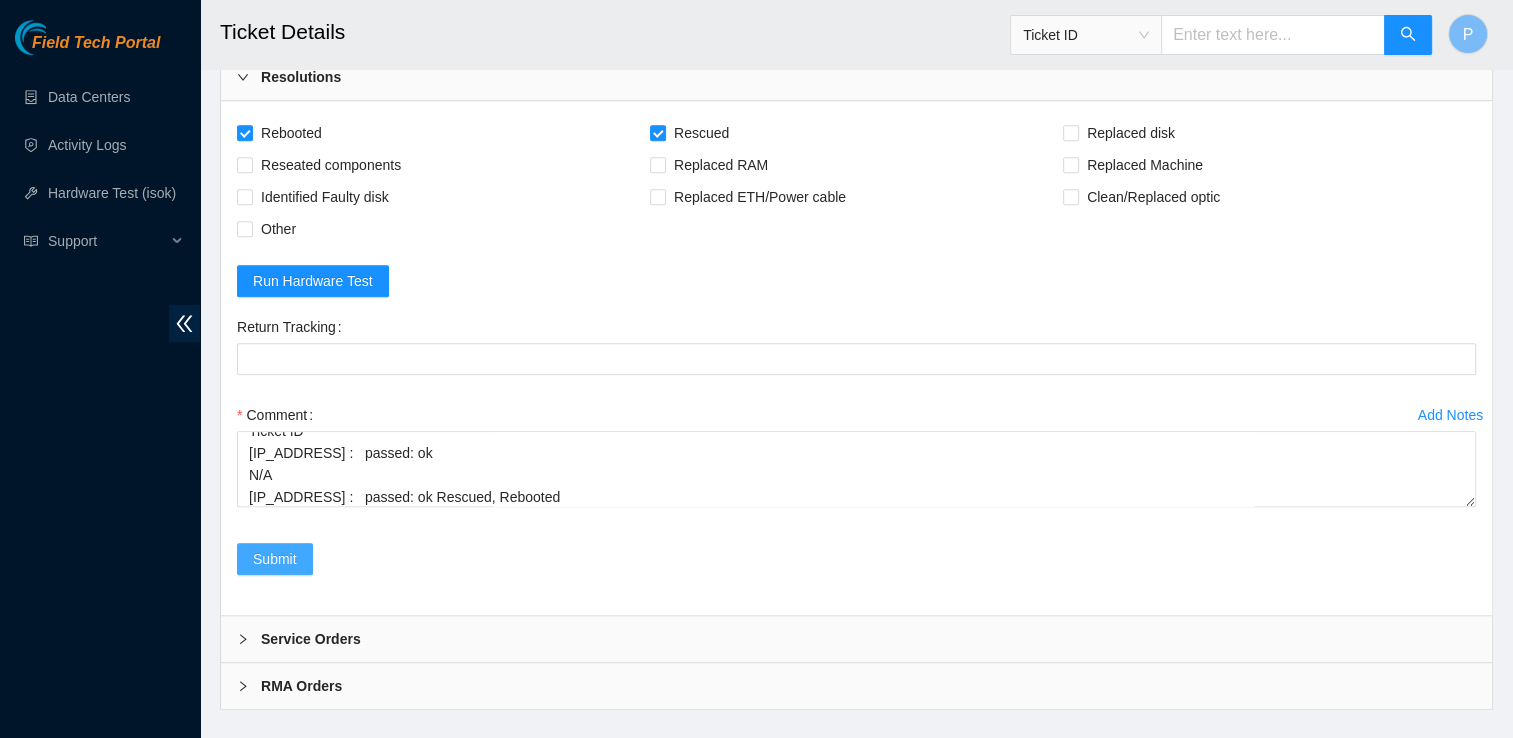 click on "Submit" at bounding box center [275, 559] 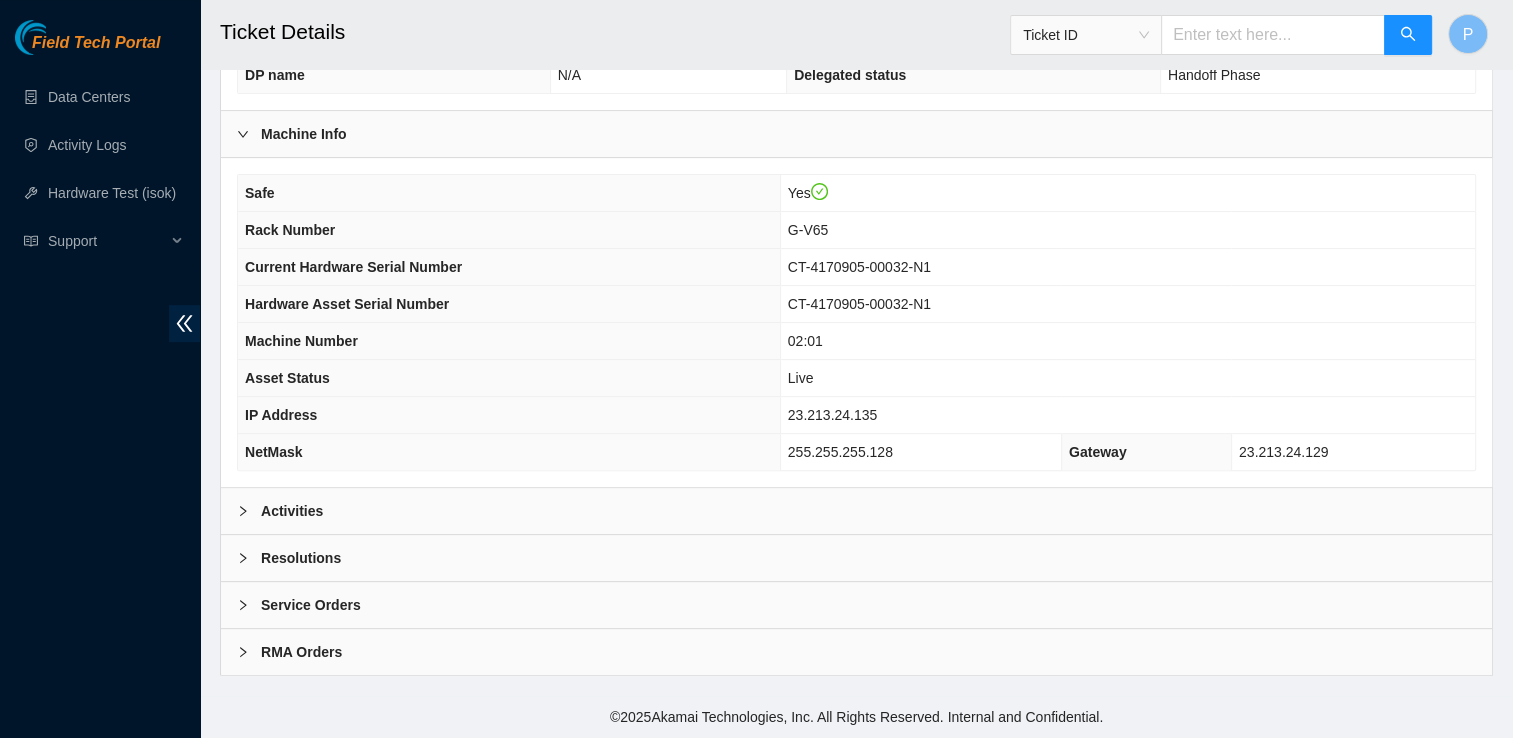 scroll, scrollTop: 590, scrollLeft: 0, axis: vertical 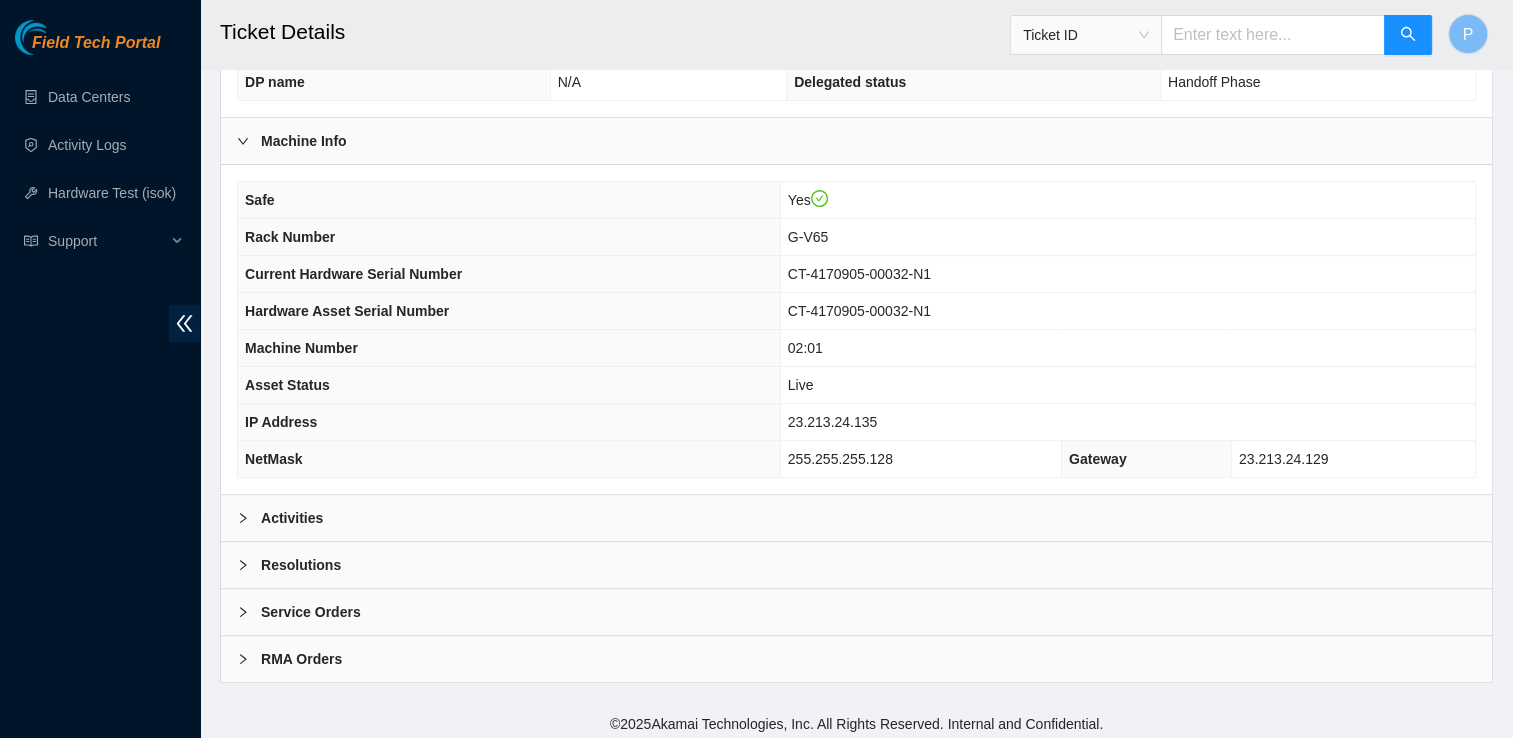 click on "Activities" at bounding box center [856, 518] 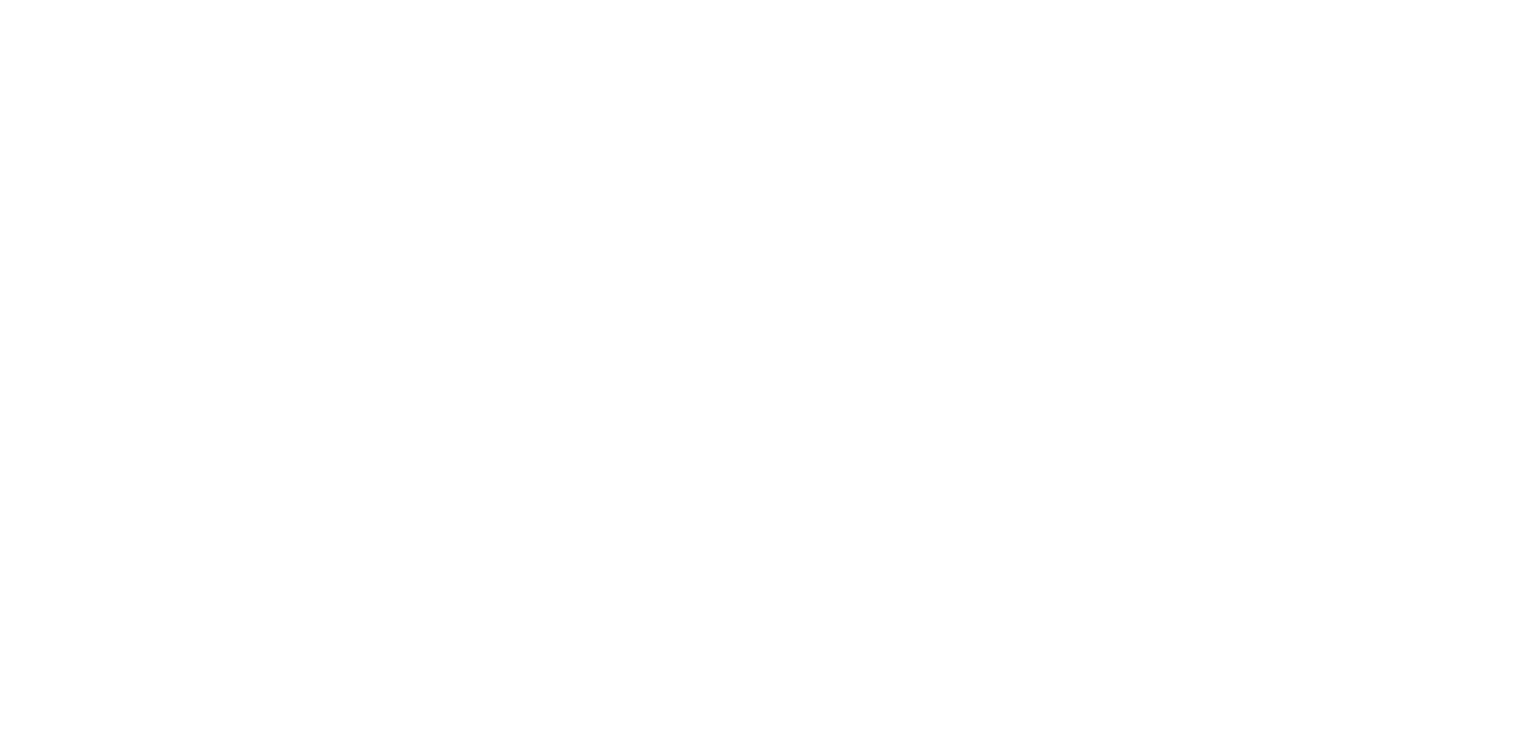 scroll, scrollTop: 0, scrollLeft: 0, axis: both 